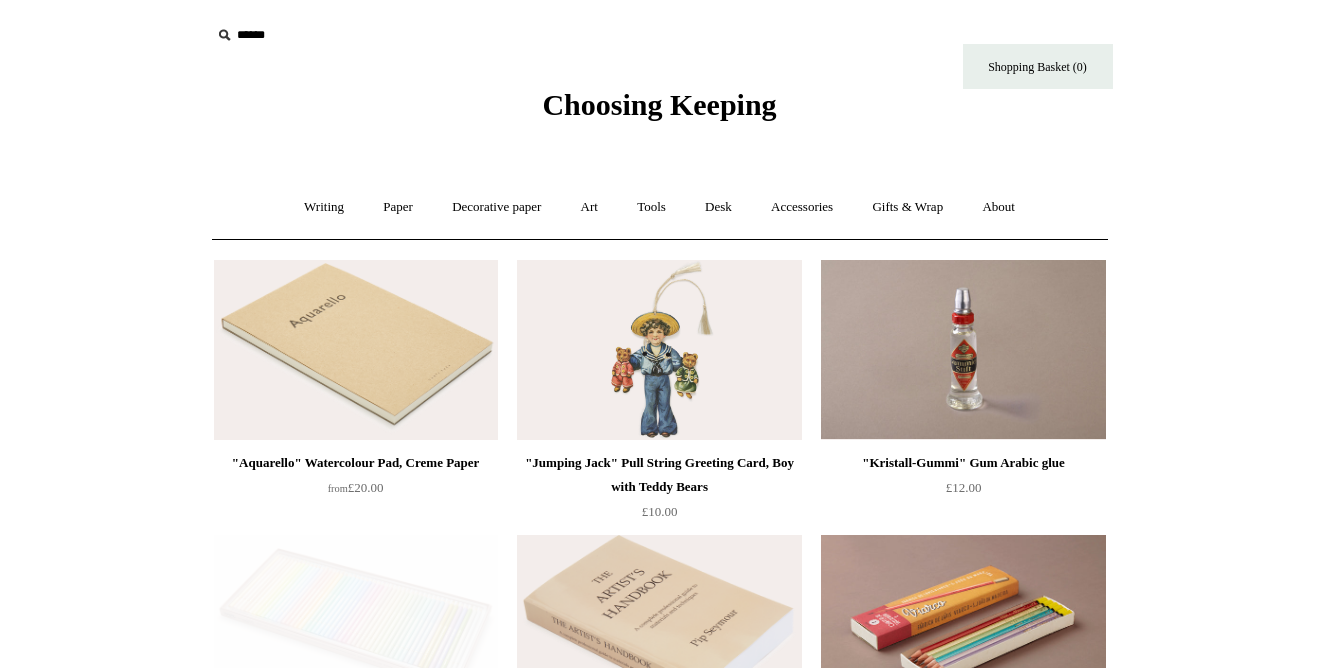 scroll, scrollTop: 0, scrollLeft: 0, axis: both 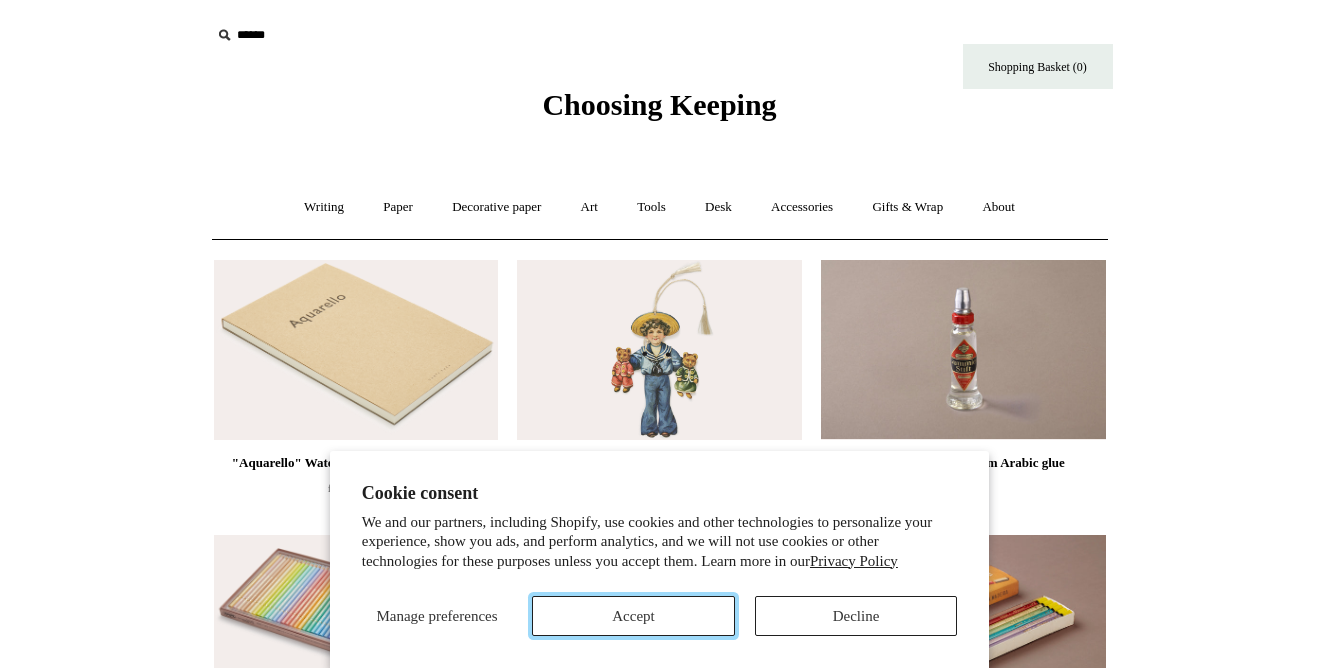 click on "Accept" at bounding box center (633, 616) 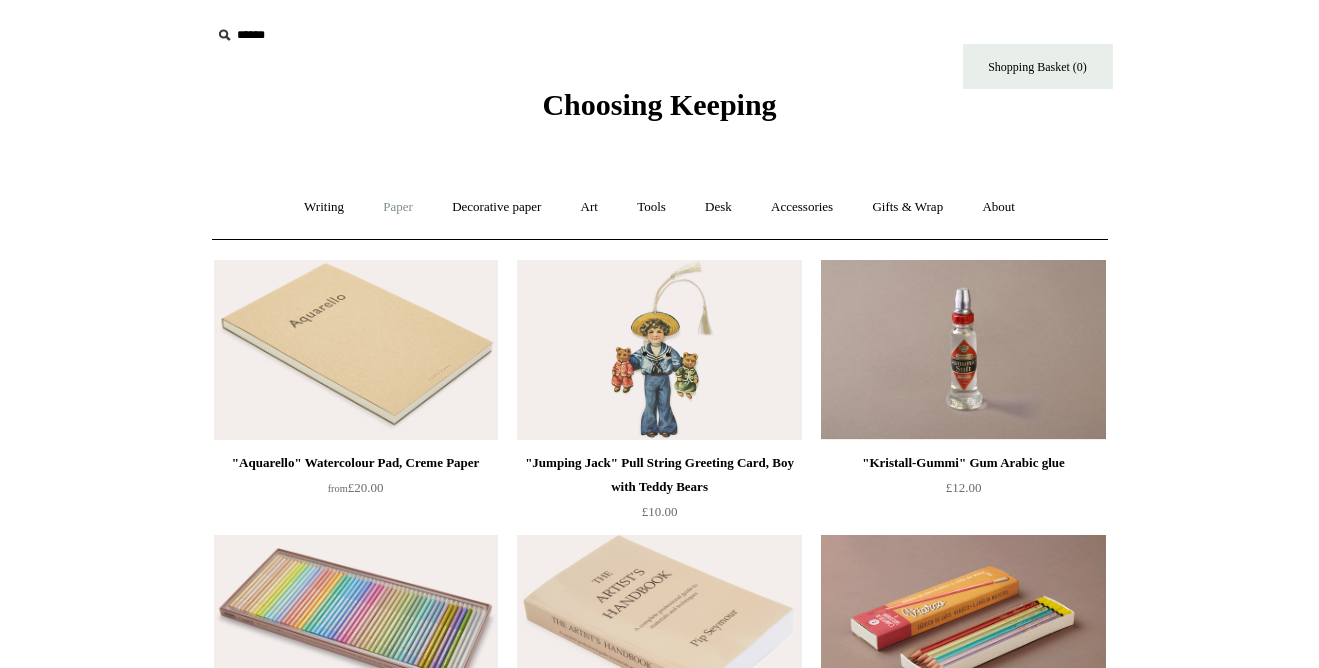click on "Paper +" at bounding box center [398, 207] 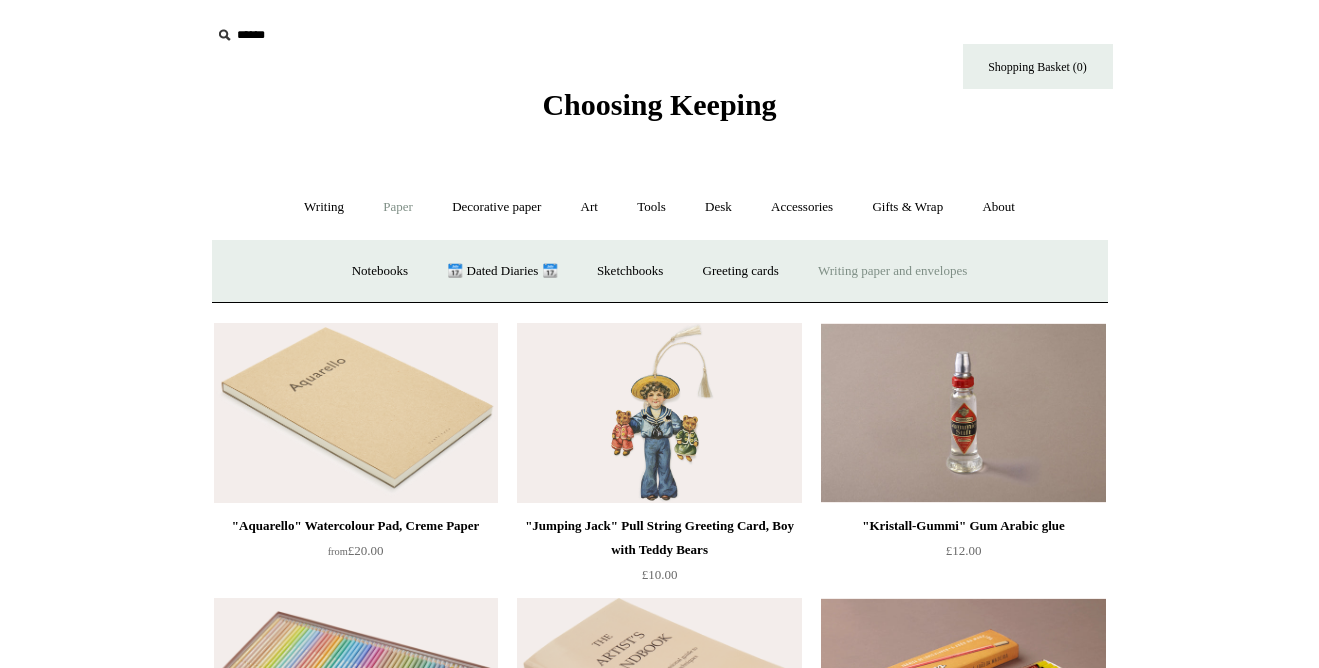 click on "Writing paper and envelopes +" at bounding box center (892, 271) 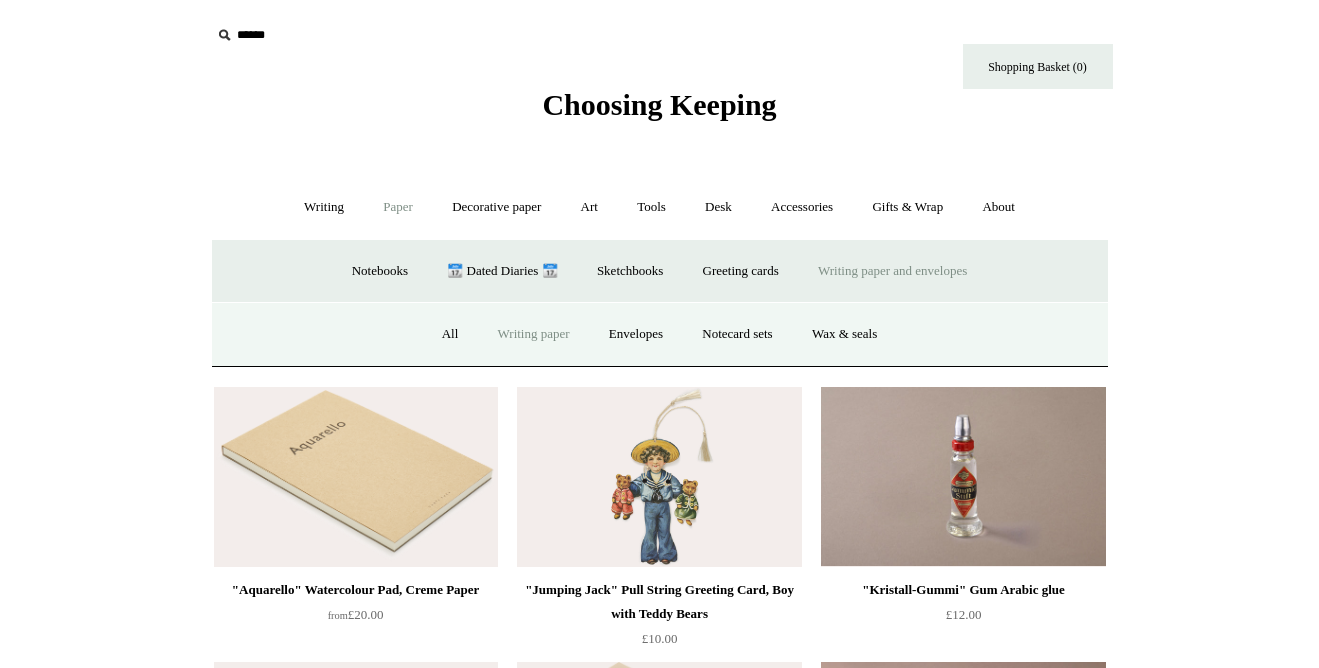 click on "Writing paper" at bounding box center (534, 334) 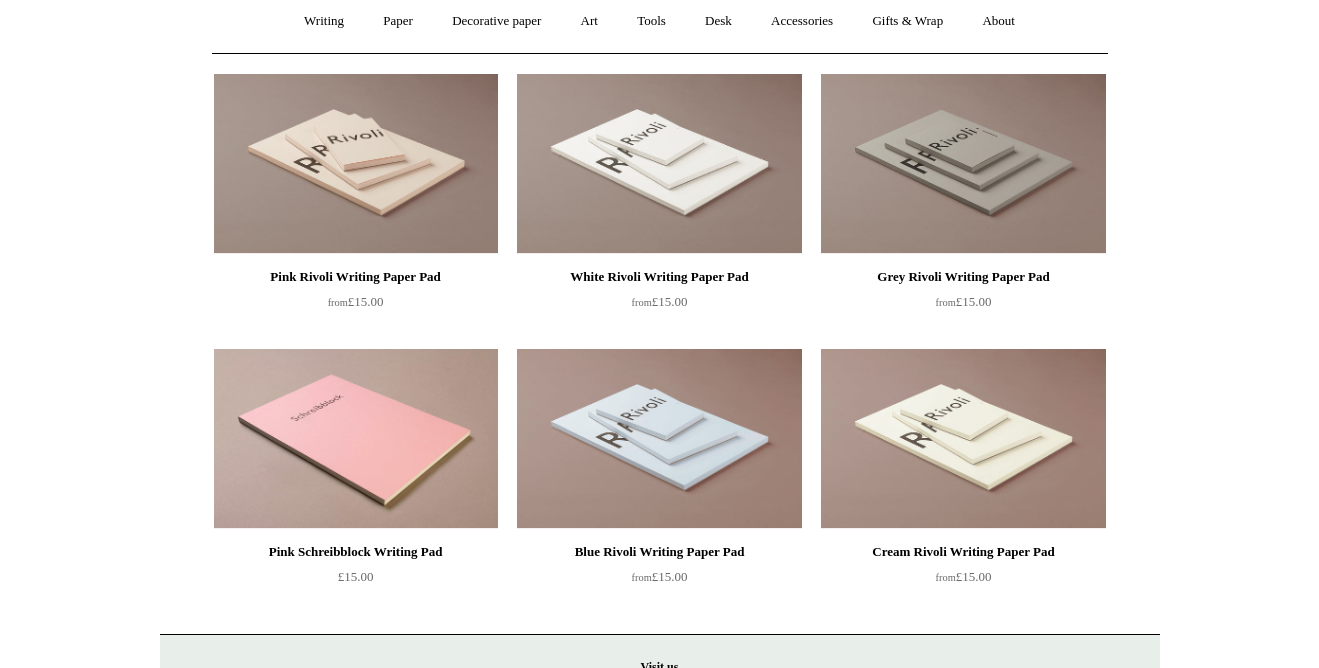 scroll, scrollTop: 125, scrollLeft: 0, axis: vertical 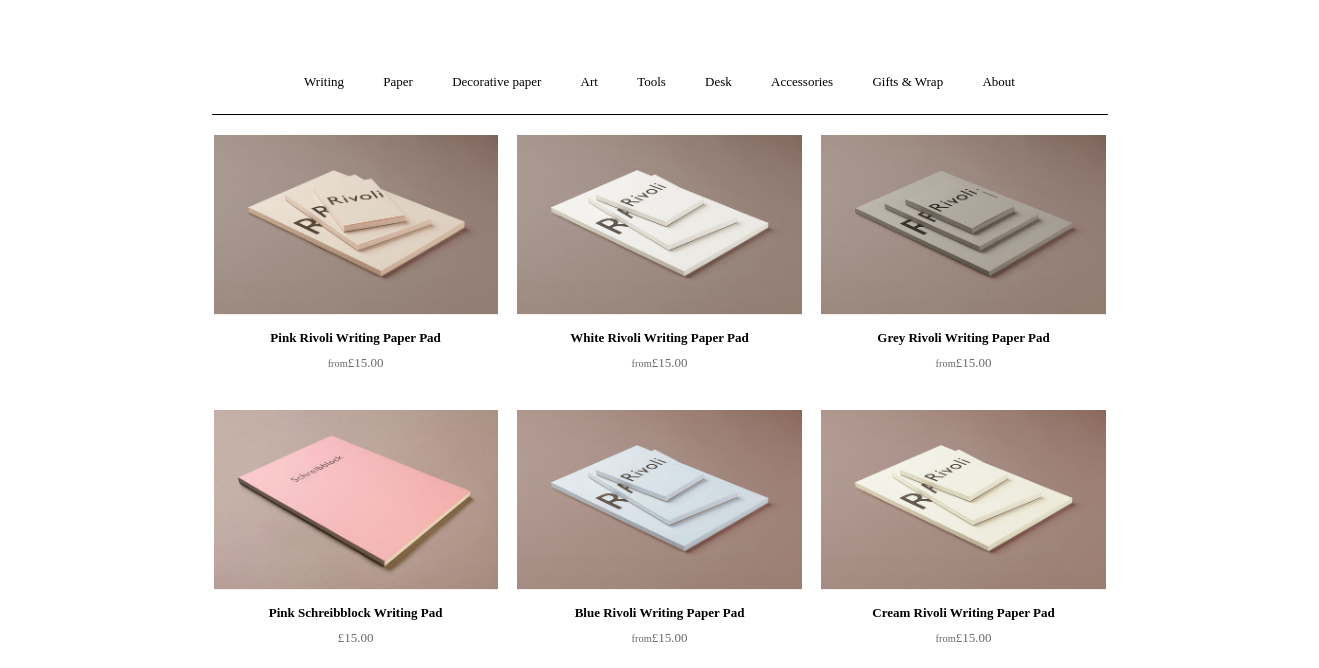 click at bounding box center (659, 225) 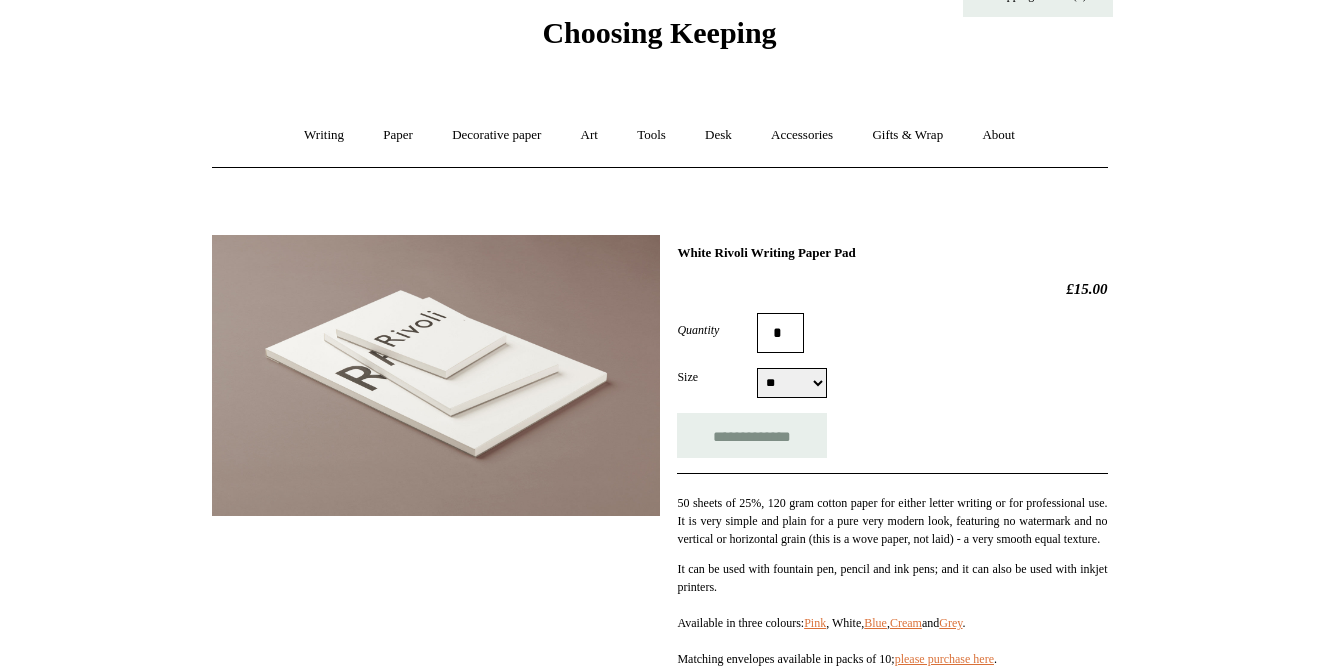 scroll, scrollTop: 124, scrollLeft: 0, axis: vertical 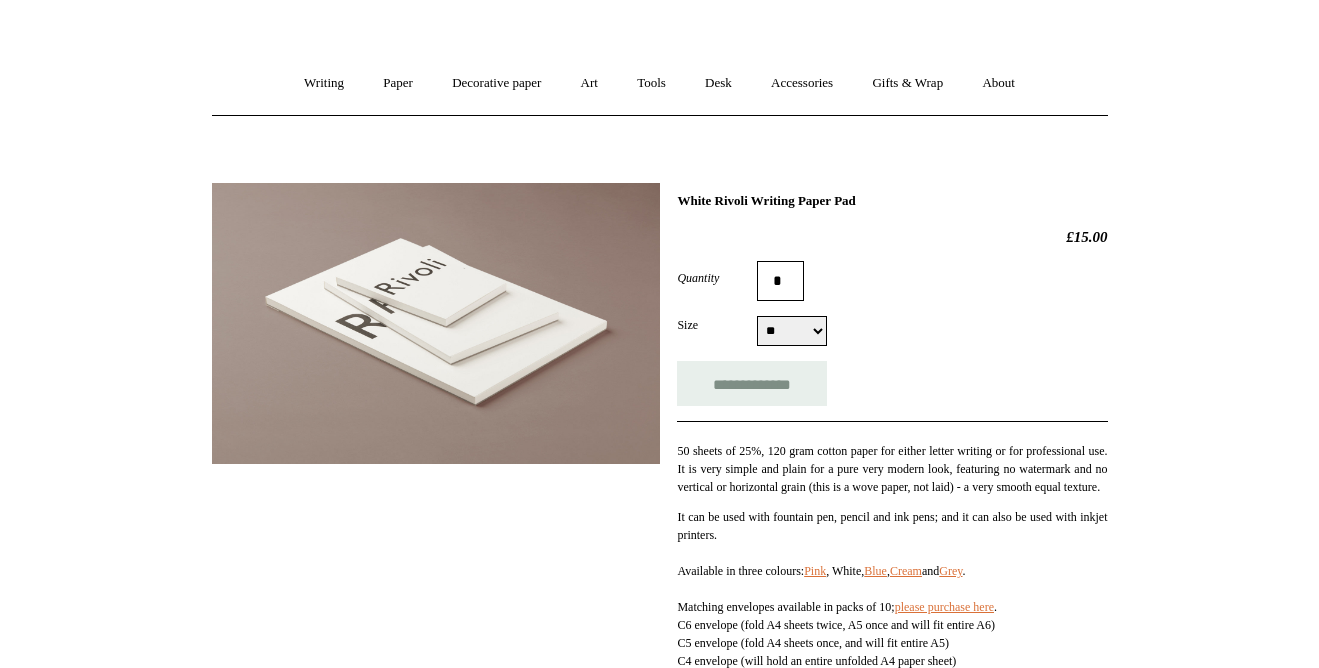 click on "** ** **" at bounding box center (792, 331) 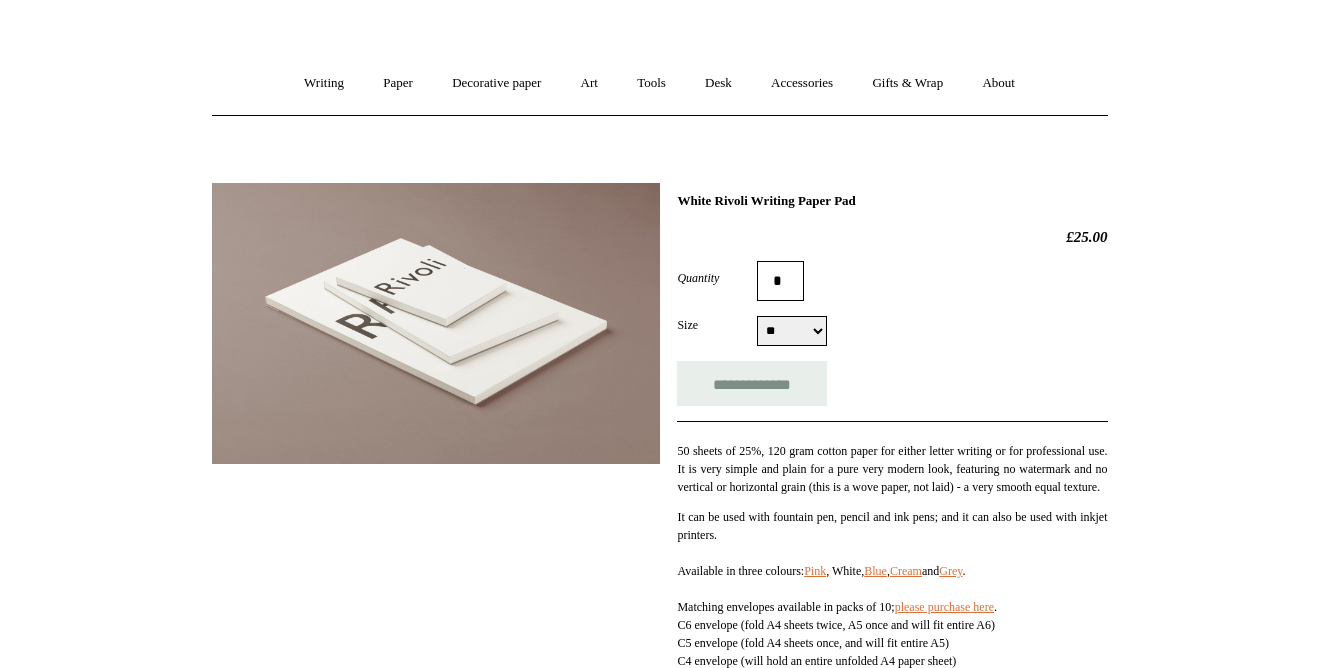 click on "50 sheets of 25%, 120 gram cotton paper for either letter writing or for professional use. It is very simple and plain for a pure very modern look, featuring no watermark and no vertical or horizontal grain (this is a wove paper, not laid) - a very smooth equal texture." at bounding box center [892, 469] 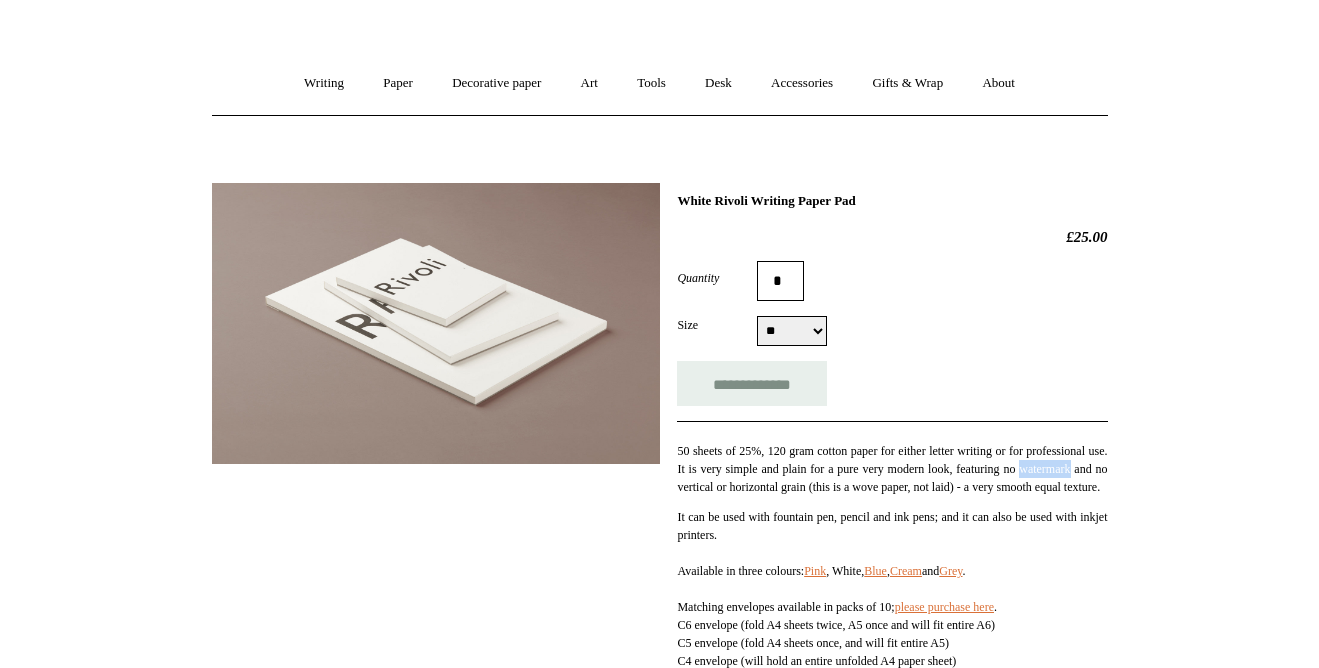 click on "It can be used with fountain pen, pencil and ink pens; and it can also be used with inkjet printers.  Available in three colours:  Pink , White,  Blue ,  Cream  and  Grey . Matching envelopes available in packs of 10;  please purchase here .  C6 envelope (fold A4 sheets twice, A5 once and will fit entire A6) C5 envelope (fold A4 sheets once, and will fit entire A5) C4 envelope (will hold an entire unfolded A4 paper sheet) Packs of 100 envelopes also available, please inquire by email at orders@choosingkeeping.com" at bounding box center (892, 607) 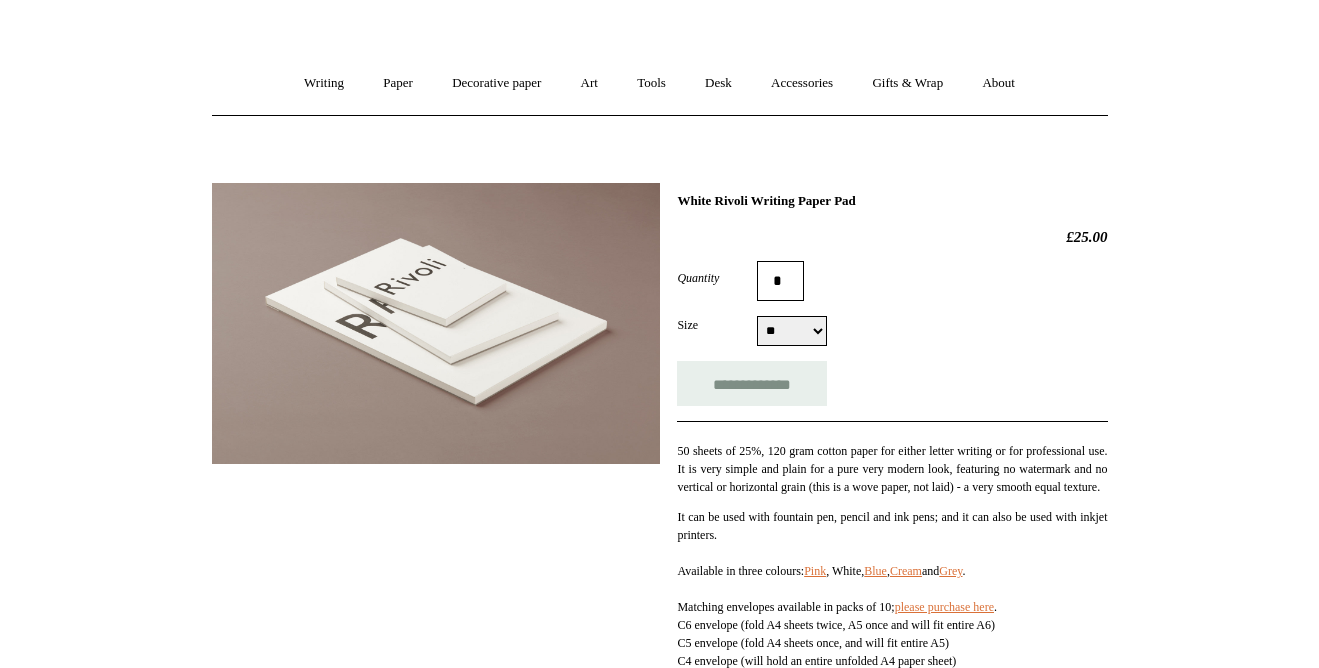 click on "It can be used with fountain pen, pencil and ink pens; and it can also be used with inkjet printers.  Available in three colours:  Pink , White,  Blue ,  Cream  and  Grey . Matching envelopes available in packs of 10;  please purchase here .  C6 envelope (fold A4 sheets twice, A5 once and will fit entire A6) C5 envelope (fold A4 sheets once, and will fit entire A5) C4 envelope (will hold an entire unfolded A4 paper sheet) Packs of 100 envelopes also available, please inquire by email at orders@choosingkeeping.com" at bounding box center [892, 607] 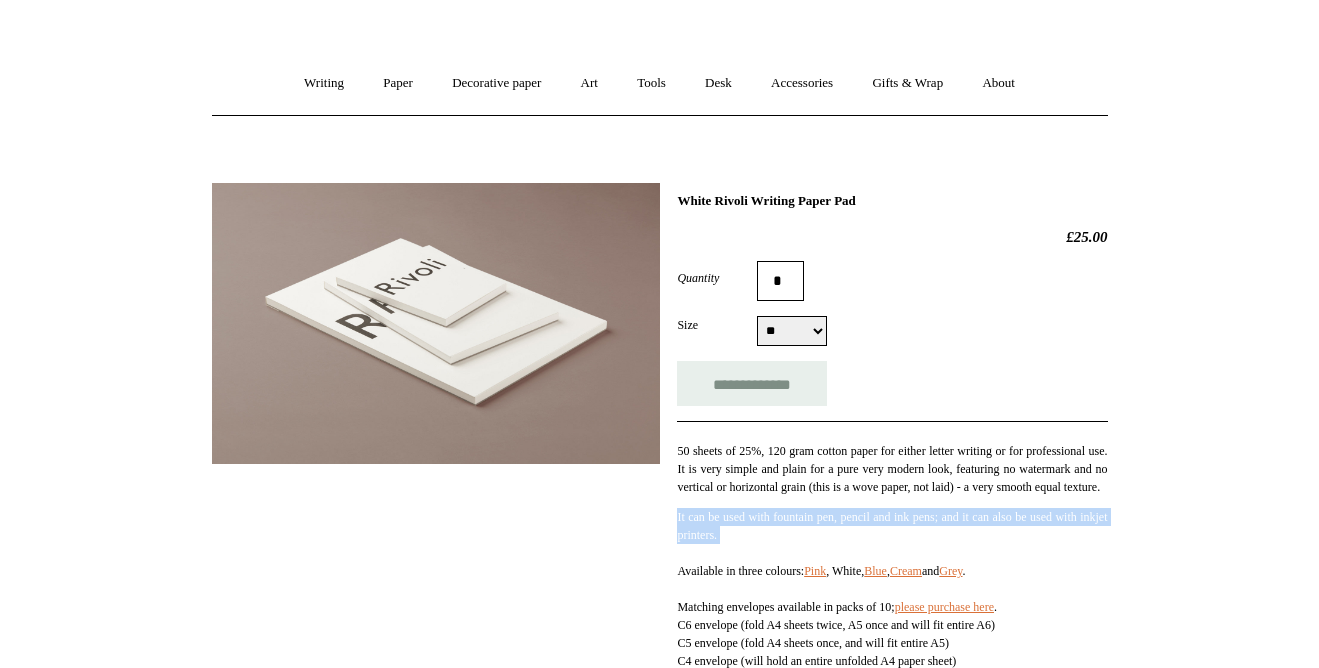 click on "It can be used with fountain pen, pencil and ink pens; and it can also be used with inkjet printers.  Available in three colours:  Pink , White,  Blue ,  Cream  and  Grey . Matching envelopes available in packs of 10;  please purchase here .  C6 envelope (fold A4 sheets twice, A5 once and will fit entire A6) C5 envelope (fold A4 sheets once, and will fit entire A5) C4 envelope (will hold an entire unfolded A4 paper sheet) Packs of 100 envelopes also available, please inquire by email at orders@choosingkeeping.com" at bounding box center [892, 607] 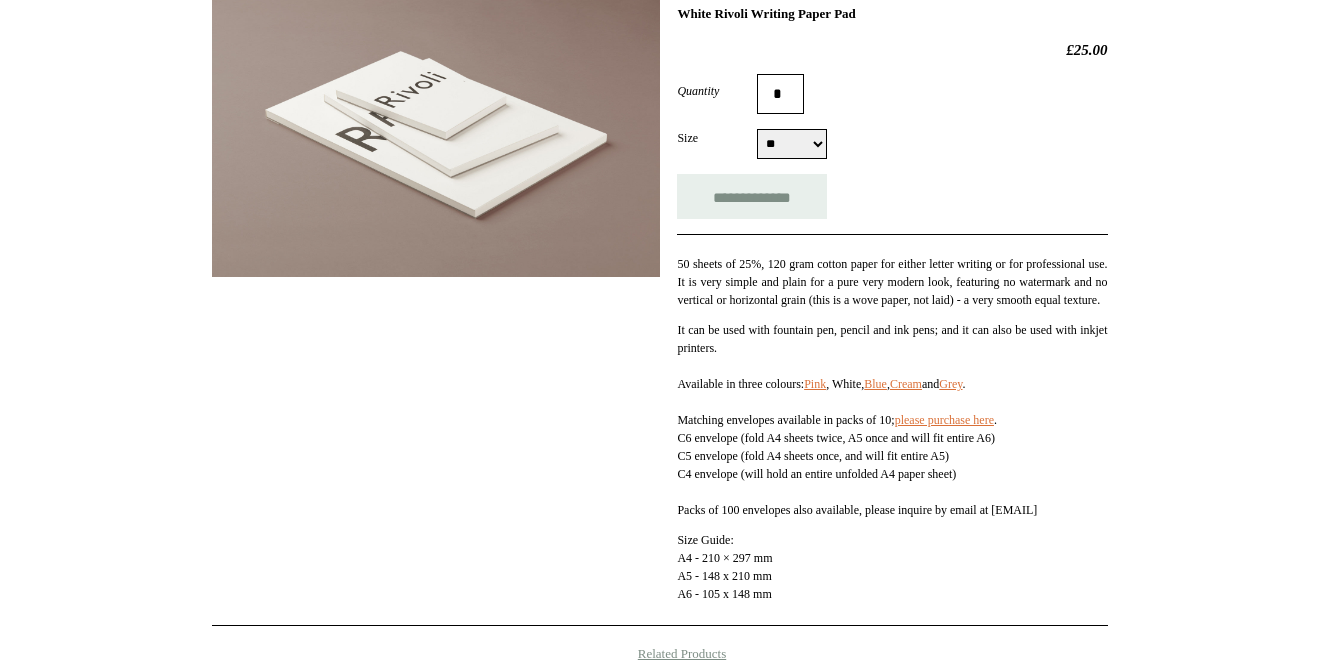scroll, scrollTop: 351, scrollLeft: 0, axis: vertical 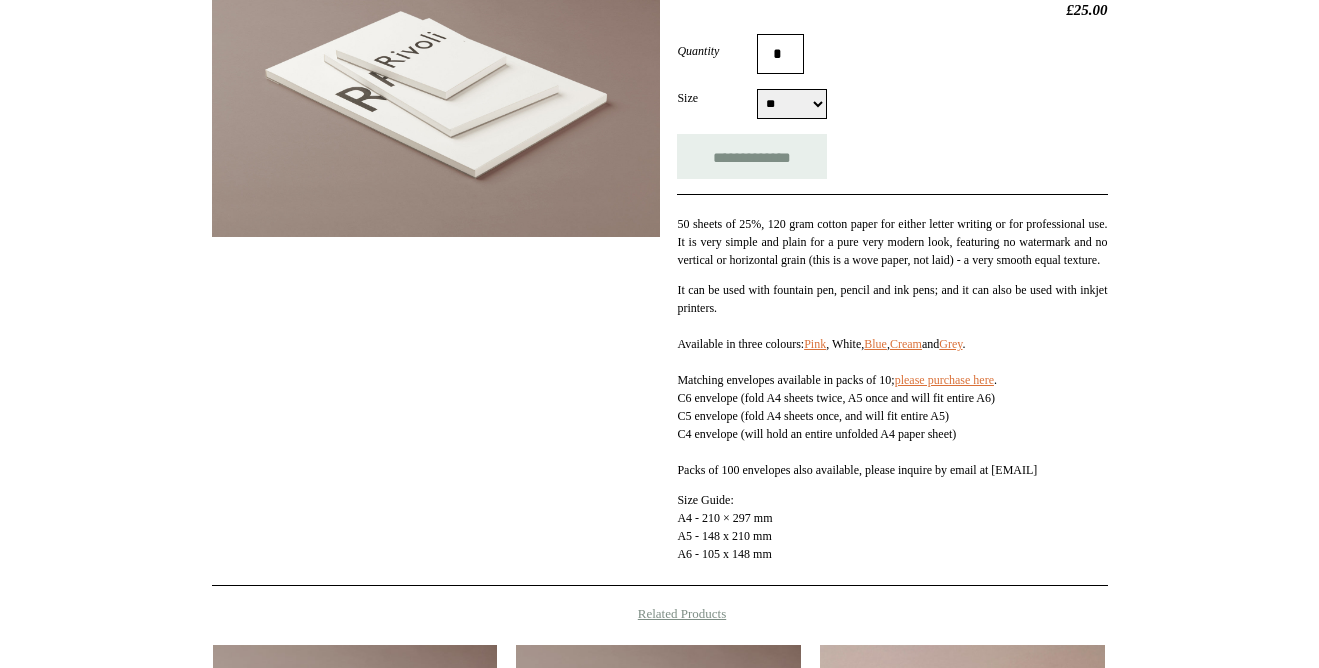 click on "It can be used with fountain pen, pencil and ink pens; and it can also be used with inkjet printers.  Available in three colours:  Pink , White,  Blue ,  Cream  and  Grey . Matching envelopes available in packs of 10;  please purchase here .  C6 envelope (fold A4 sheets twice, A5 once and will fit entire A6) C5 envelope (fold A4 sheets once, and will fit entire A5) C4 envelope (will hold an entire unfolded A4 paper sheet) Packs of 100 envelopes also available, please inquire by email at orders@choosingkeeping.com" at bounding box center (892, 380) 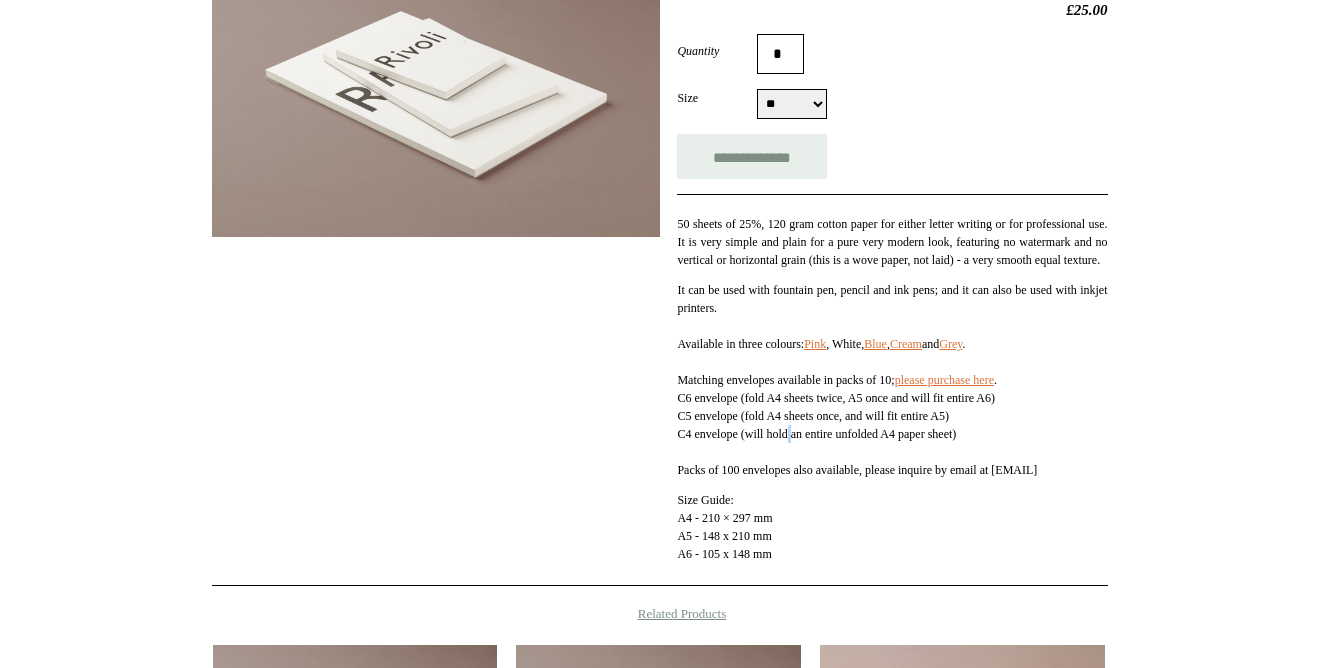 click on "It can be used with fountain pen, pencil and ink pens; and it can also be used with inkjet printers.  Available in three colours:  Pink , White,  Blue ,  Cream  and  Grey . Matching envelopes available in packs of 10;  please purchase here .  C6 envelope (fold A4 sheets twice, A5 once and will fit entire A6) C5 envelope (fold A4 sheets once, and will fit entire A5) C4 envelope (will hold an entire unfolded A4 paper sheet) Packs of 100 envelopes also available, please inquire by email at orders@choosingkeeping.com" at bounding box center [892, 380] 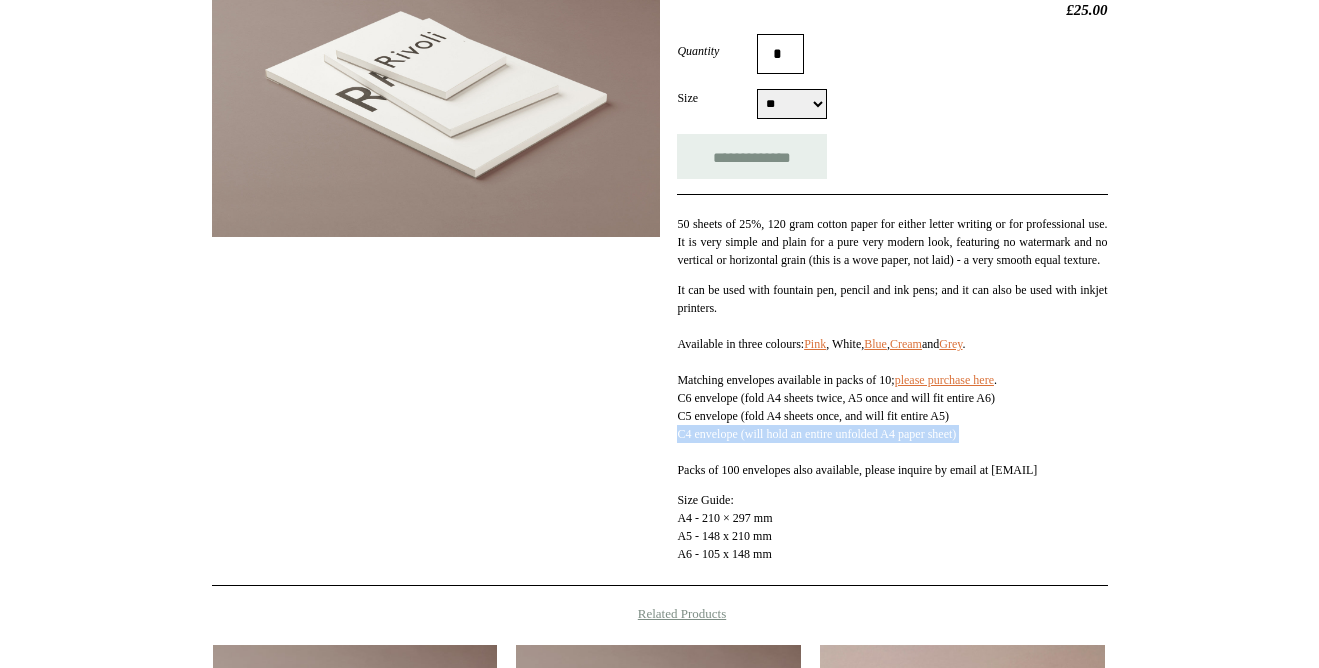 click on "It can be used with fountain pen, pencil and ink pens; and it can also be used with inkjet printers.  Available in three colours:  Pink , White,  Blue ,  Cream  and  Grey . Matching envelopes available in packs of 10;  please purchase here .  C6 envelope (fold A4 sheets twice, A5 once and will fit entire A6) C5 envelope (fold A4 sheets once, and will fit entire A5) C4 envelope (will hold an entire unfolded A4 paper sheet) Packs of 100 envelopes also available, please inquire by email at orders@choosingkeeping.com" at bounding box center (892, 380) 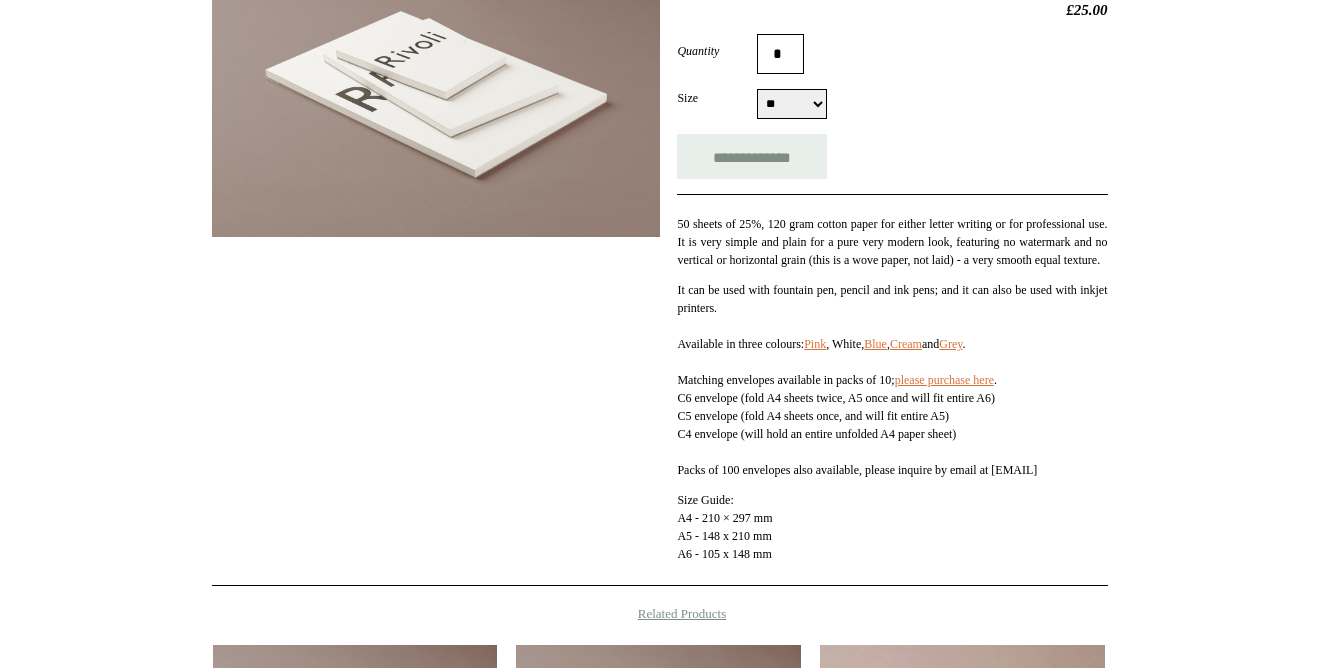 click on "It can be used with fountain pen, pencil and ink pens; and it can also be used with inkjet printers.  Available in three colours:  Pink , White,  Blue ,  Cream  and  Grey . Matching envelopes available in packs of 10;  please purchase here .  C6 envelope (fold A4 sheets twice, A5 once and will fit entire A6) C5 envelope (fold A4 sheets once, and will fit entire A5) C4 envelope (will hold an entire unfolded A4 paper sheet) Packs of 100 envelopes also available, please inquire by email at orders@choosingkeeping.com" at bounding box center (892, 380) 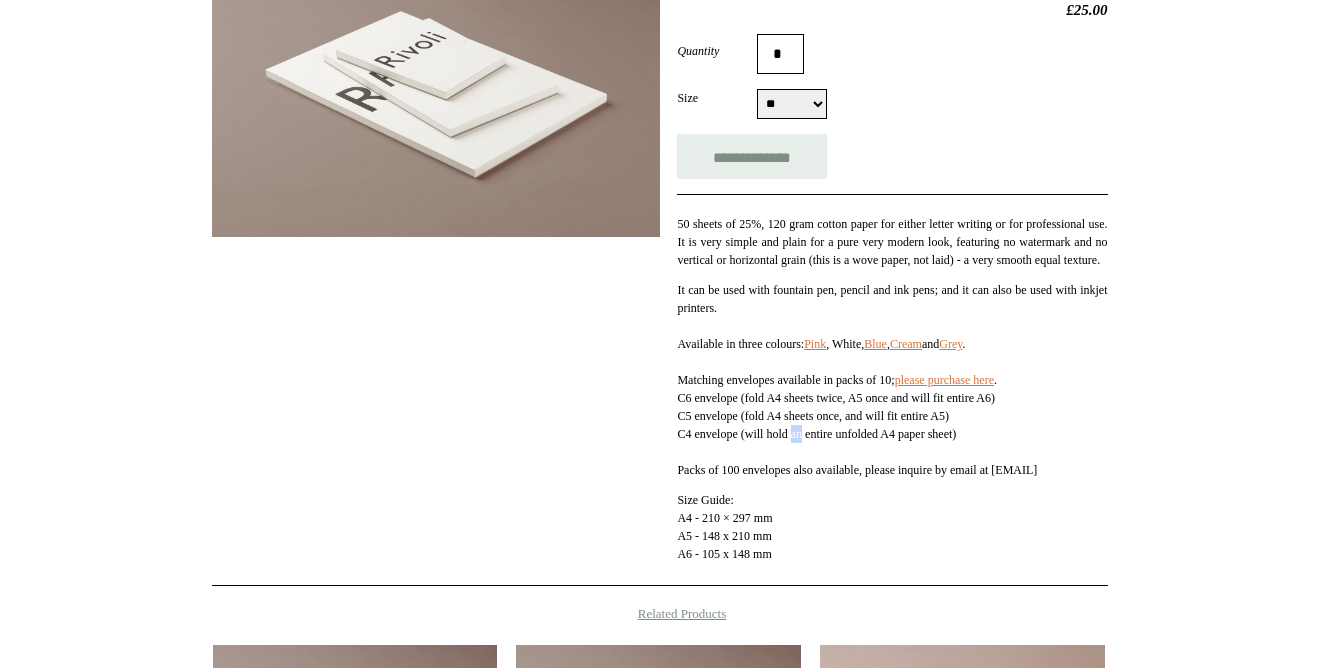 click on "It can be used with fountain pen, pencil and ink pens; and it can also be used with inkjet printers.  Available in three colours:  Pink , White,  Blue ,  Cream  and  Grey . Matching envelopes available in packs of 10;  please purchase here .  C6 envelope (fold A4 sheets twice, A5 once and will fit entire A6) C5 envelope (fold A4 sheets once, and will fit entire A5) C4 envelope (will hold an entire unfolded A4 paper sheet) Packs of 100 envelopes also available, please inquire by email at orders@choosingkeeping.com" at bounding box center [892, 380] 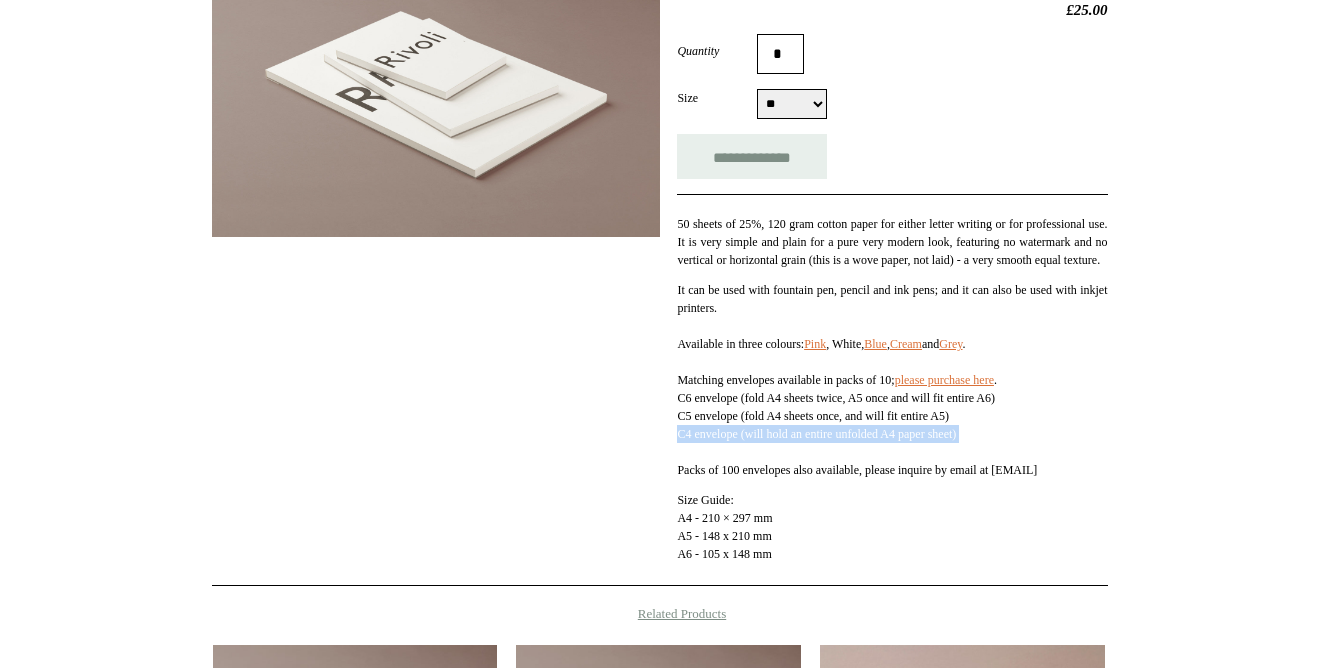 click on "It can be used with fountain pen, pencil and ink pens; and it can also be used with inkjet printers.  Available in three colours:  Pink , White,  Blue ,  Cream  and  Grey . Matching envelopes available in packs of 10;  please purchase here .  C6 envelope (fold A4 sheets twice, A5 once and will fit entire A6) C5 envelope (fold A4 sheets once, and will fit entire A5) C4 envelope (will hold an entire unfolded A4 paper sheet) Packs of 100 envelopes also available, please inquire by email at orders@choosingkeeping.com" at bounding box center (892, 380) 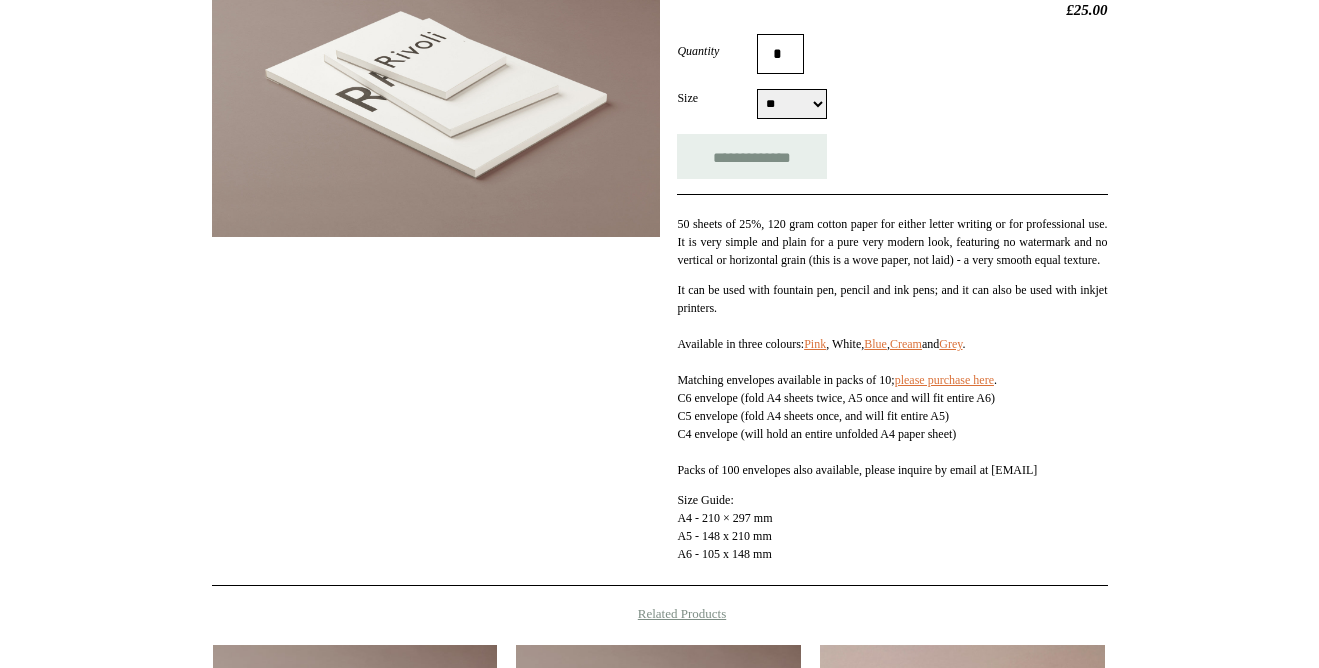 click on "It can be used with fountain pen, pencil and ink pens; and it can also be used with inkjet printers.  Available in three colours:  Pink , White,  Blue ,  Cream  and  Grey . Matching envelopes available in packs of 10;  please purchase here .  C6 envelope (fold A4 sheets twice, A5 once and will fit entire A6) C5 envelope (fold A4 sheets once, and will fit entire A5) C4 envelope (will hold an entire unfolded A4 paper sheet) Packs of 100 envelopes also available, please inquire by email at orders@choosingkeeping.com" at bounding box center (892, 380) 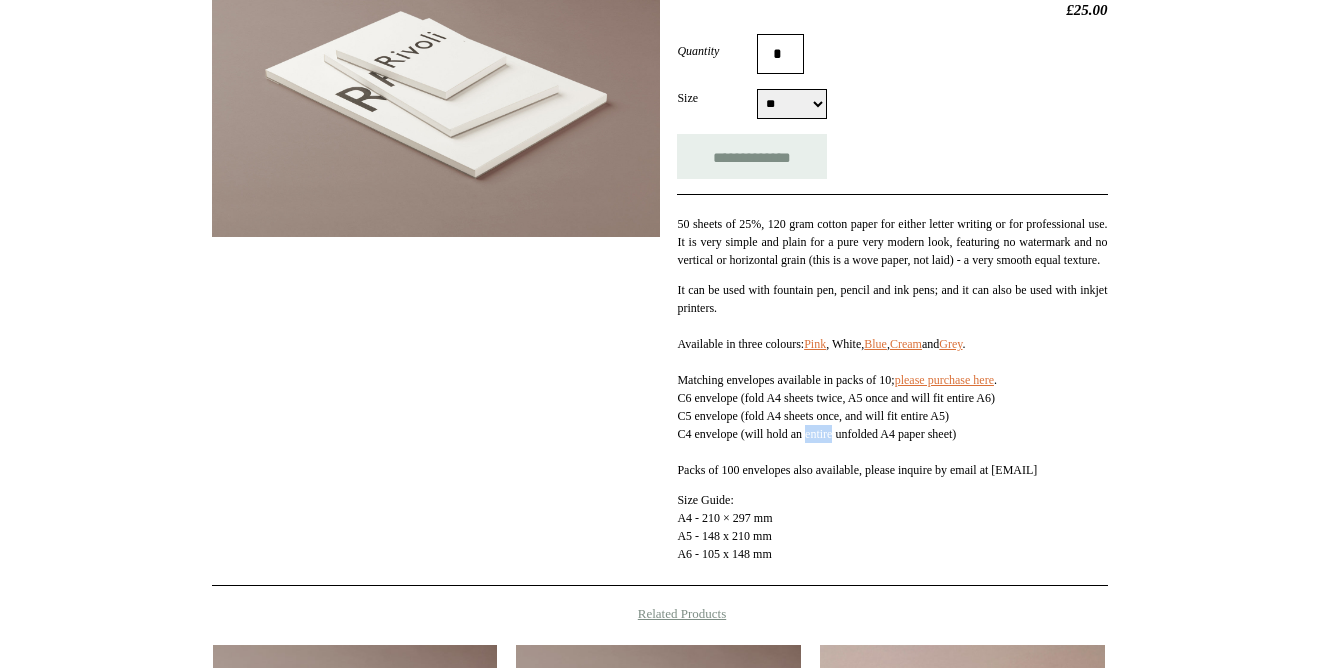 click on "It can be used with fountain pen, pencil and ink pens; and it can also be used with inkjet printers.  Available in three colours:  Pink , White,  Blue ,  Cream  and  Grey . Matching envelopes available in packs of 10;  please purchase here .  C6 envelope (fold A4 sheets twice, A5 once and will fit entire A6) C5 envelope (fold A4 sheets once, and will fit entire A5) C4 envelope (will hold an entire unfolded A4 paper sheet) Packs of 100 envelopes also available, please inquire by email at orders@choosingkeeping.com" at bounding box center [892, 380] 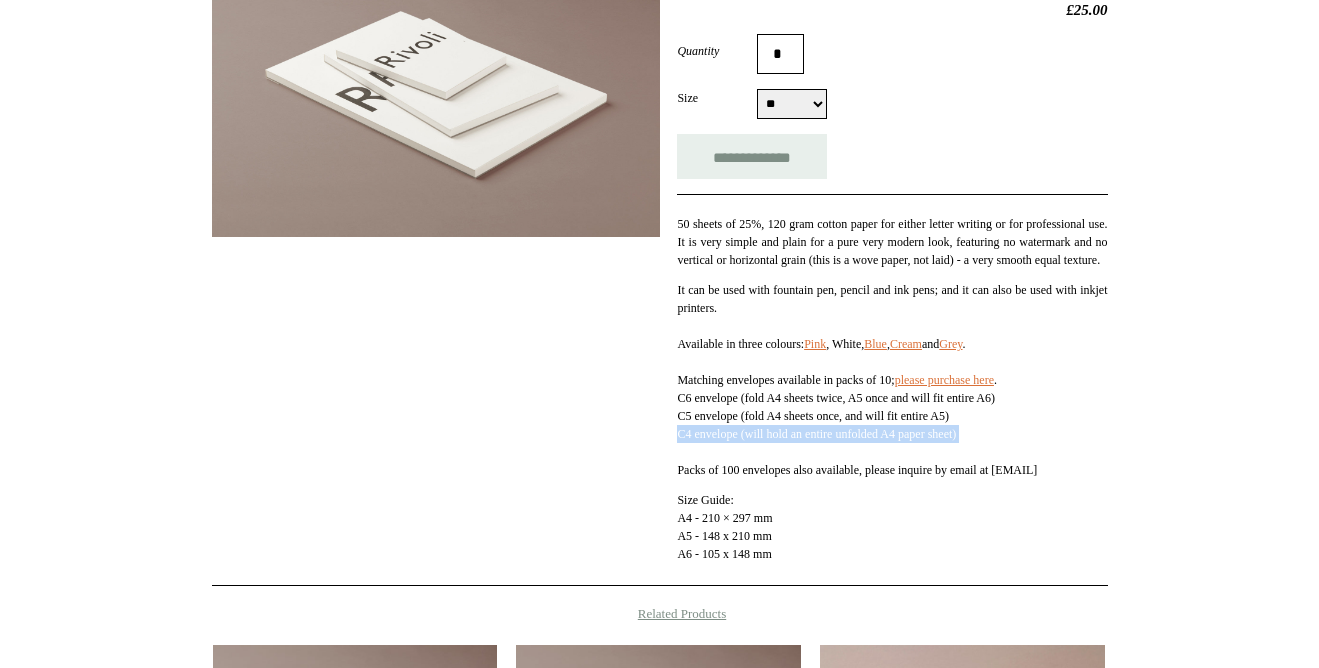click on "It can be used with fountain pen, pencil and ink pens; and it can also be used with inkjet printers.  Available in three colours:  Pink , White,  Blue ,  Cream  and  Grey . Matching envelopes available in packs of 10;  please purchase here .  C6 envelope (fold A4 sheets twice, A5 once and will fit entire A6) C5 envelope (fold A4 sheets once, and will fit entire A5) C4 envelope (will hold an entire unfolded A4 paper sheet) Packs of 100 envelopes also available, please inquire by email at orders@choosingkeeping.com" at bounding box center [892, 380] 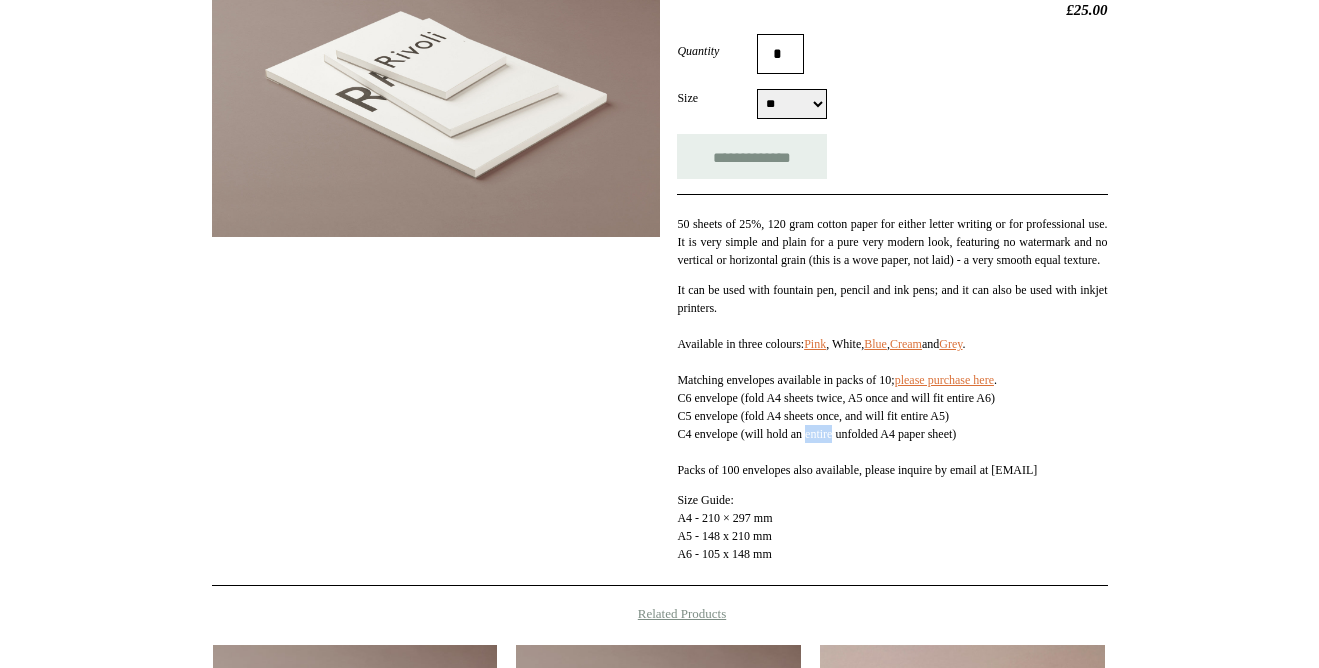 click on "It can be used with fountain pen, pencil and ink pens; and it can also be used with inkjet printers.  Available in three colours:  Pink , White,  Blue ,  Cream  and  Grey . Matching envelopes available in packs of 10;  please purchase here .  C6 envelope (fold A4 sheets twice, A5 once and will fit entire A6) C5 envelope (fold A4 sheets once, and will fit entire A5) C4 envelope (will hold an entire unfolded A4 paper sheet) Packs of 100 envelopes also available, please inquire by email at orders@choosingkeeping.com" at bounding box center (892, 380) 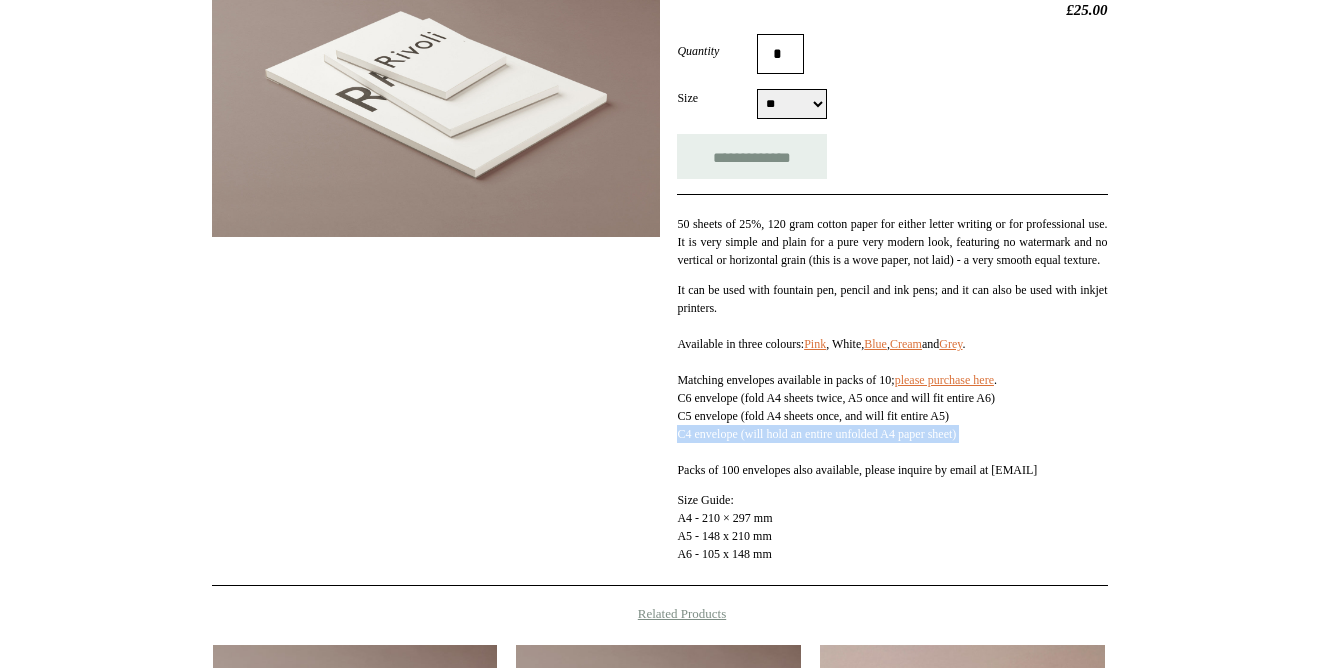 click on "It can be used with fountain pen, pencil and ink pens; and it can also be used with inkjet printers.  Available in three colours:  Pink , White,  Blue ,  Cream  and  Grey . Matching envelopes available in packs of 10;  please purchase here .  C6 envelope (fold A4 sheets twice, A5 once and will fit entire A6) C5 envelope (fold A4 sheets once, and will fit entire A5) C4 envelope (will hold an entire unfolded A4 paper sheet) Packs of 100 envelopes also available, please inquire by email at orders@choosingkeeping.com" at bounding box center [892, 380] 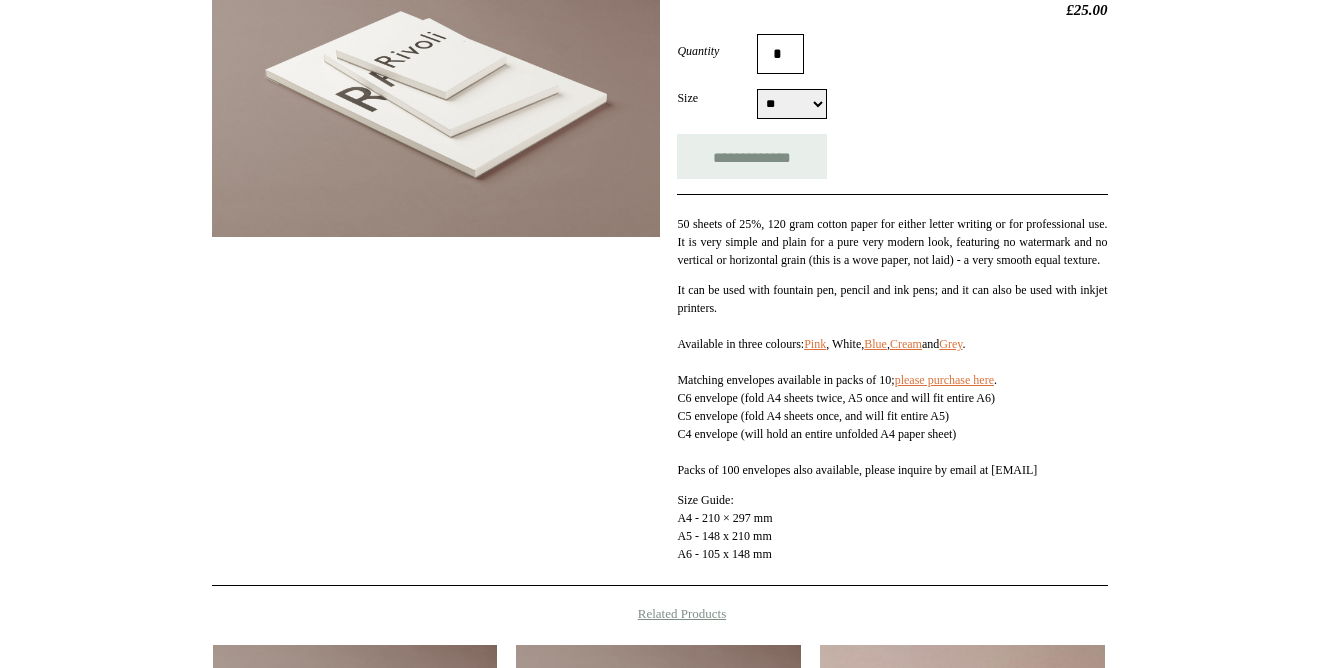 click on "It can be used with fountain pen, pencil and ink pens; and it can also be used with inkjet printers.  Available in three colours:  Pink , White,  Blue ,  Cream  and  Grey . Matching envelopes available in packs of 10;  please purchase here .  C6 envelope (fold A4 sheets twice, A5 once and will fit entire A6) C5 envelope (fold A4 sheets once, and will fit entire A5) C4 envelope (will hold an entire unfolded A4 paper sheet) Packs of 100 envelopes also available, please inquire by email at orders@choosingkeeping.com" at bounding box center [892, 380] 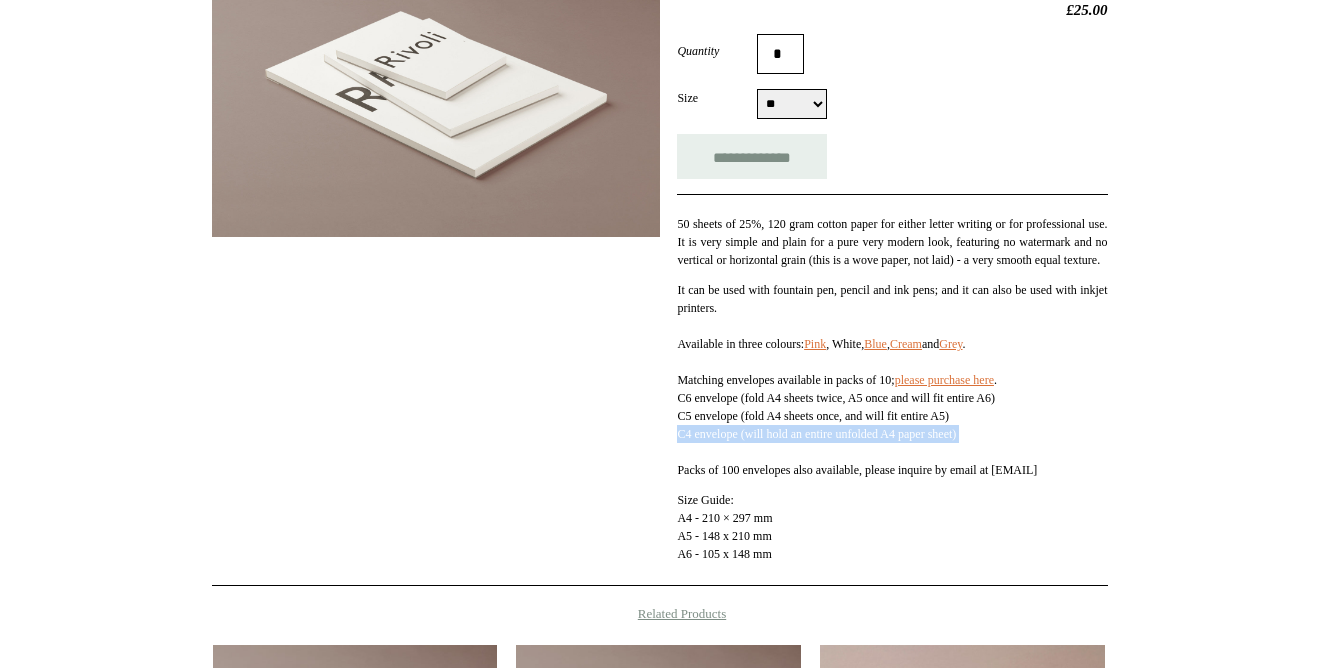 click on "It can be used with fountain pen, pencil and ink pens; and it can also be used with inkjet printers.  Available in three colours:  Pink , White,  Blue ,  Cream  and  Grey . Matching envelopes available in packs of 10;  please purchase here .  C6 envelope (fold A4 sheets twice, A5 once and will fit entire A6) C5 envelope (fold A4 sheets once, and will fit entire A5) C4 envelope (will hold an entire unfolded A4 paper sheet) Packs of 100 envelopes also available, please inquire by email at orders@choosingkeeping.com" at bounding box center [892, 380] 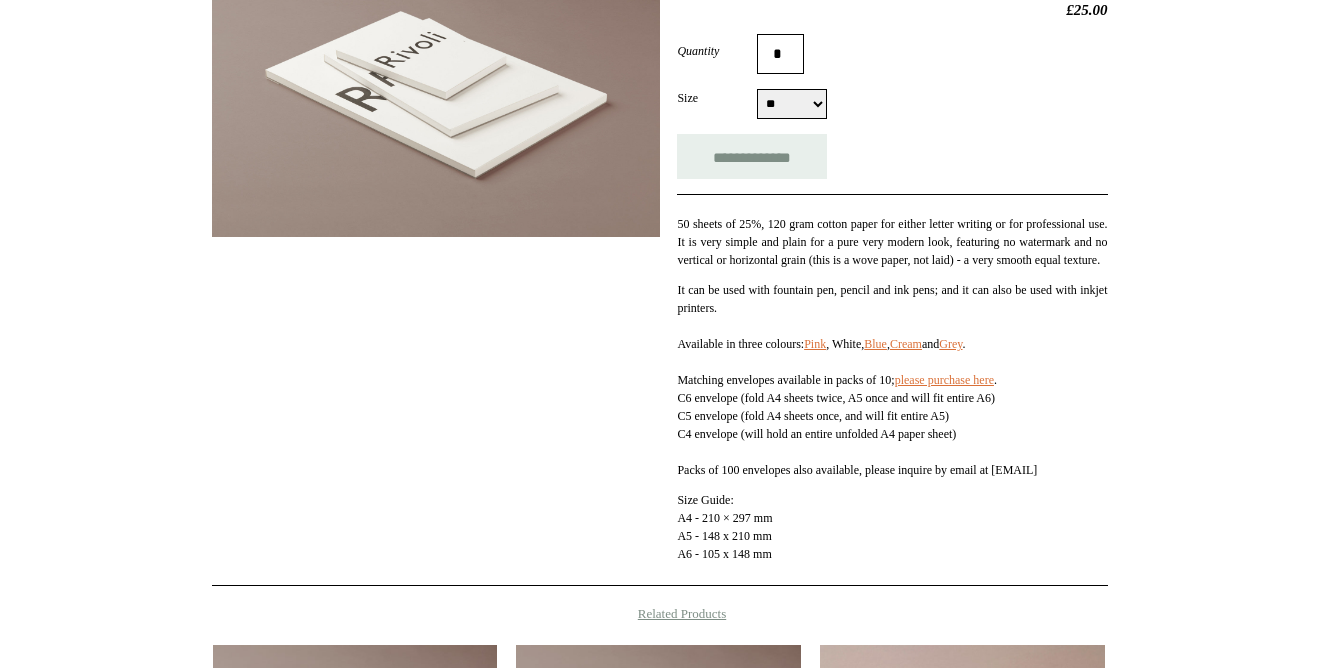 click on "It can be used with fountain pen, pencil and ink pens; and it can also be used with inkjet printers.  Available in three colours:  Pink , White,  Blue ,  Cream  and  Grey . Matching envelopes available in packs of 10;  please purchase here .  C6 envelope (fold A4 sheets twice, A5 once and will fit entire A6) C5 envelope (fold A4 sheets once, and will fit entire A5) C4 envelope (will hold an entire unfolded A4 paper sheet) Packs of 100 envelopes also available, please inquire by email at orders@choosingkeeping.com" at bounding box center (892, 380) 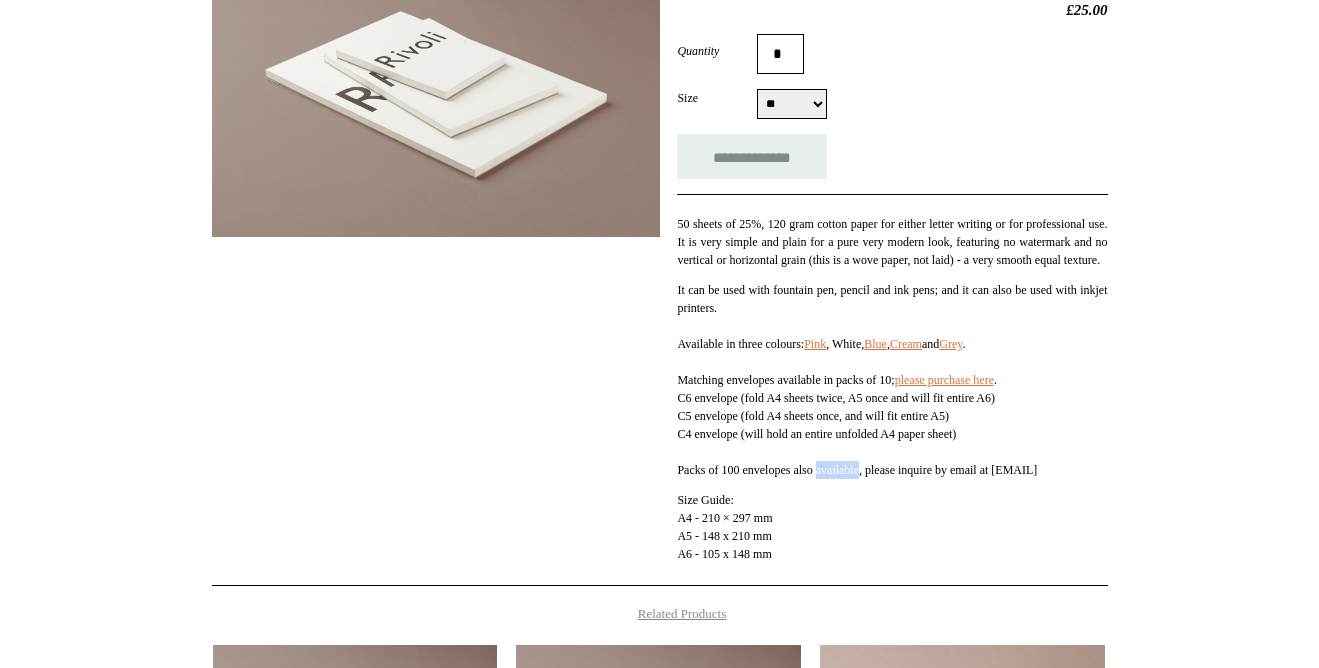 click on "It can be used with fountain pen, pencil and ink pens; and it can also be used with inkjet printers.  Available in three colours:  Pink , White,  Blue ,  Cream  and  Grey . Matching envelopes available in packs of 10;  please purchase here .  C6 envelope (fold A4 sheets twice, A5 once and will fit entire A6) C5 envelope (fold A4 sheets once, and will fit entire A5) C4 envelope (will hold an entire unfolded A4 paper sheet) Packs of 100 envelopes also available, please inquire by email at orders@choosingkeeping.com" at bounding box center (892, 380) 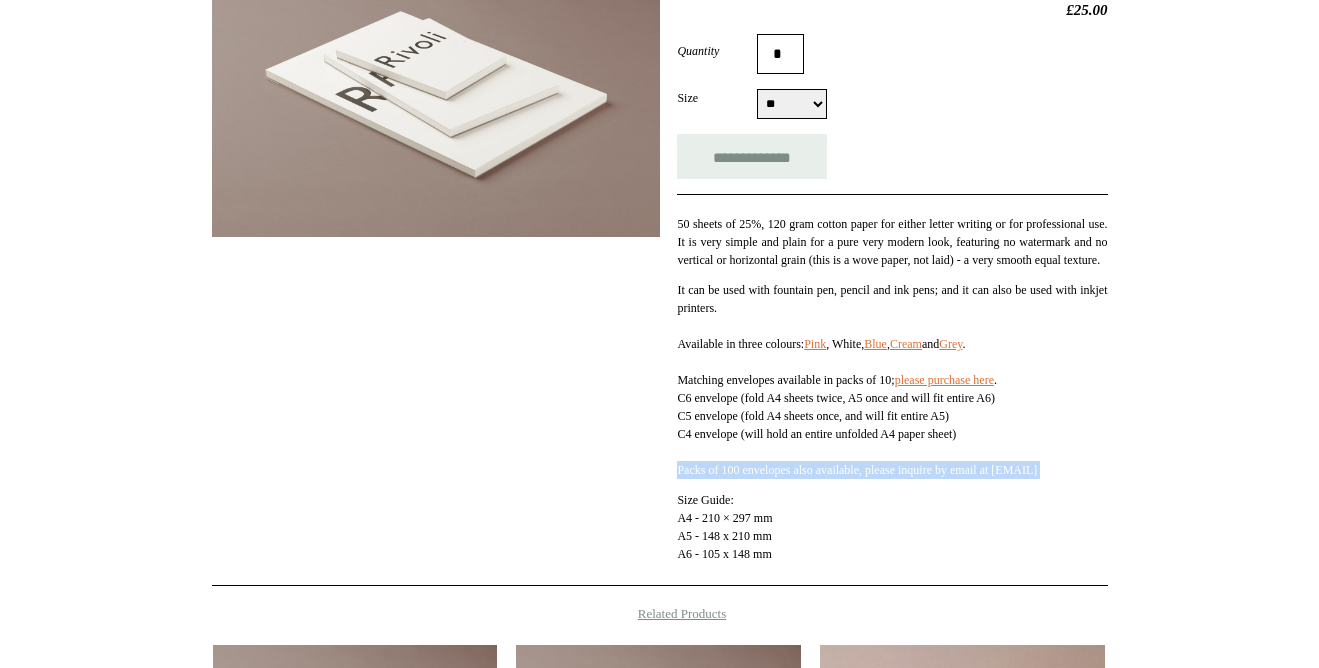 click on "It can be used with fountain pen, pencil and ink pens; and it can also be used with inkjet printers.  Available in three colours:  Pink , White,  Blue ,  Cream  and  Grey . Matching envelopes available in packs of 10;  please purchase here .  C6 envelope (fold A4 sheets twice, A5 once and will fit entire A6) C5 envelope (fold A4 sheets once, and will fit entire A5) C4 envelope (will hold an entire unfolded A4 paper sheet) Packs of 100 envelopes also available, please inquire by email at orders@choosingkeeping.com" at bounding box center (892, 380) 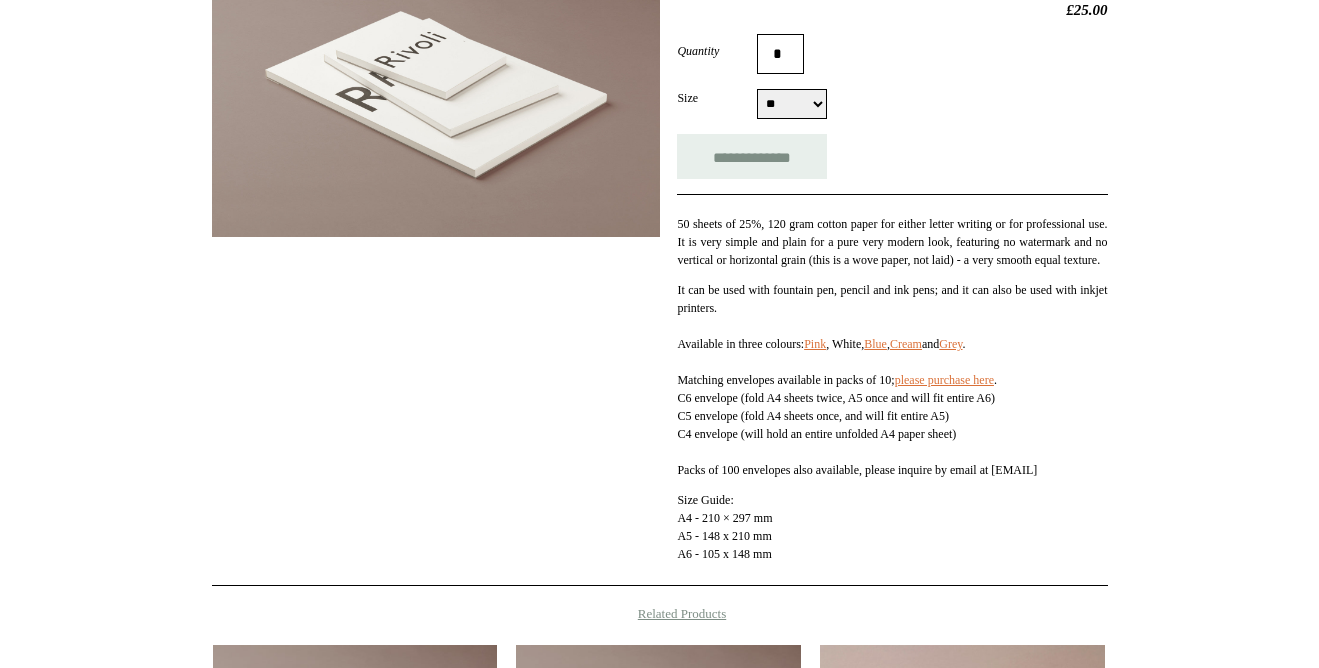 click on "It can be used with fountain pen, pencil and ink pens; and it can also be used with inkjet printers.  Available in three colours:  Pink , White,  Blue ,  Cream  and  Grey . Matching envelopes available in packs of 10;  please purchase here .  C6 envelope (fold A4 sheets twice, A5 once and will fit entire A6) C5 envelope (fold A4 sheets once, and will fit entire A5) C4 envelope (will hold an entire unfolded A4 paper sheet) Packs of 100 envelopes also available, please inquire by email at orders@choosingkeeping.com" at bounding box center [892, 380] 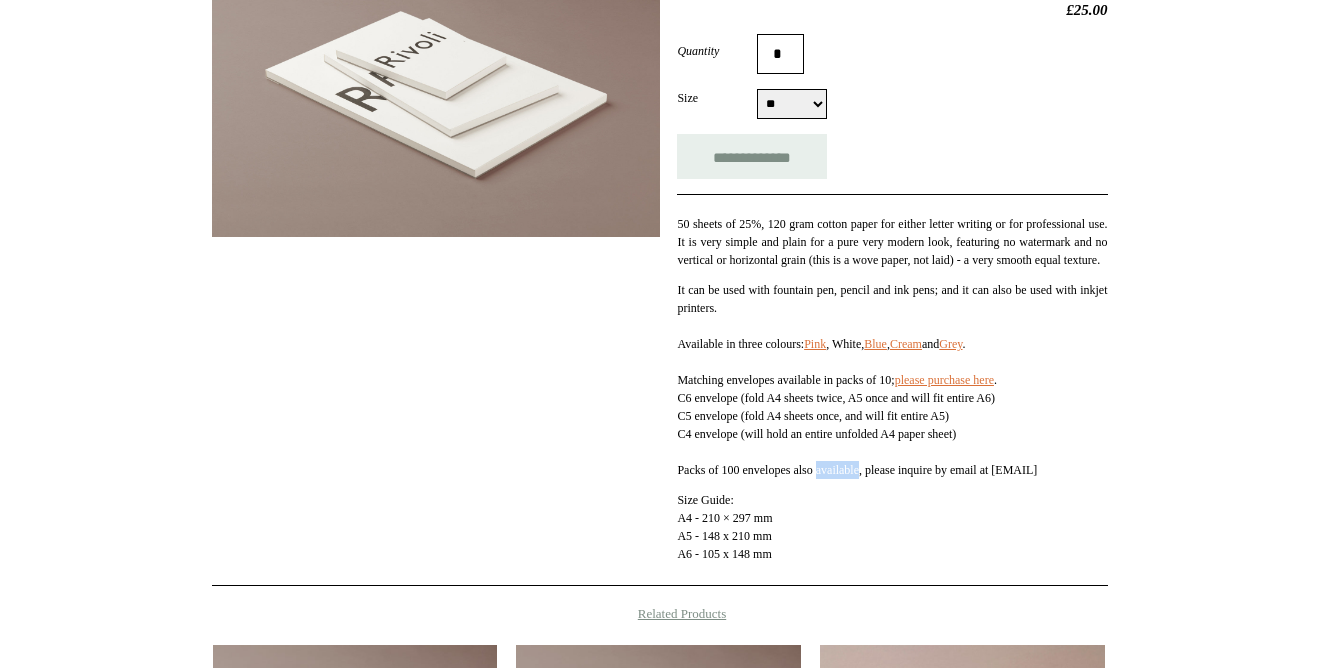 click on "It can be used with fountain pen, pencil and ink pens; and it can also be used with inkjet printers.  Available in three colours:  Pink , White,  Blue ,  Cream  and  Grey . Matching envelopes available in packs of 10;  please purchase here .  C6 envelope (fold A4 sheets twice, A5 once and will fit entire A6) C5 envelope (fold A4 sheets once, and will fit entire A5) C4 envelope (will hold an entire unfolded A4 paper sheet) Packs of 100 envelopes also available, please inquire by email at orders@choosingkeeping.com" at bounding box center (892, 380) 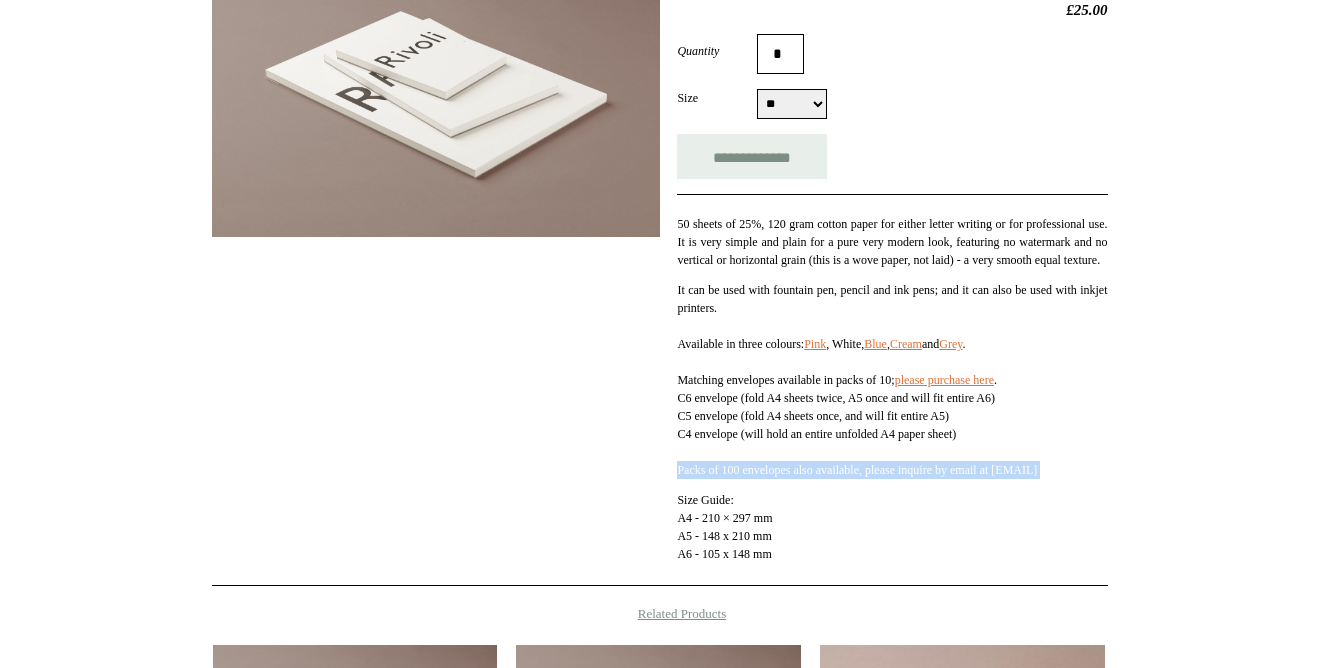 click on "It can be used with fountain pen, pencil and ink pens; and it can also be used with inkjet printers.  Available in three colours:  Pink , White,  Blue ,  Cream  and  Grey . Matching envelopes available in packs of 10;  please purchase here .  C6 envelope (fold A4 sheets twice, A5 once and will fit entire A6) C5 envelope (fold A4 sheets once, and will fit entire A5) C4 envelope (will hold an entire unfolded A4 paper sheet) Packs of 100 envelopes also available, please inquire by email at orders@choosingkeeping.com" at bounding box center [892, 380] 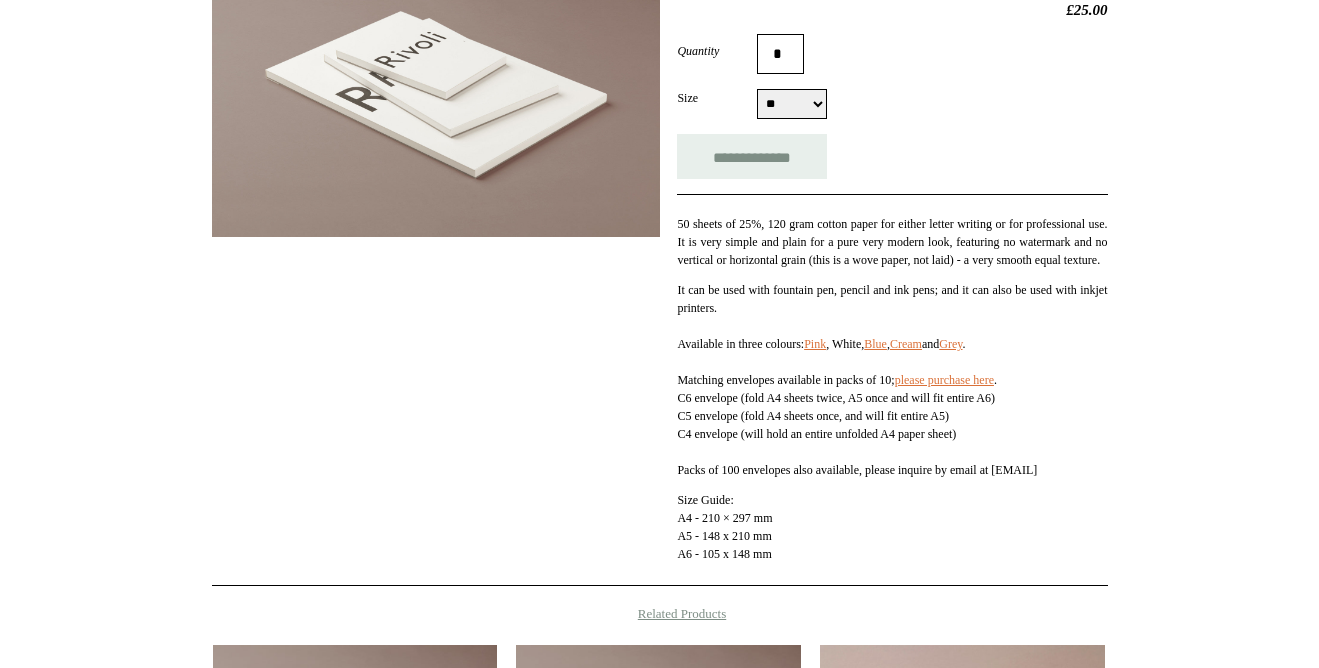 click on "It can be used with fountain pen, pencil and ink pens; and it can also be used with inkjet printers.  Available in three colours:  Pink , White,  Blue ,  Cream  and  Grey . Matching envelopes available in packs of 10;  please purchase here .  C6 envelope (fold A4 sheets twice, A5 once and will fit entire A6) C5 envelope (fold A4 sheets once, and will fit entire A5) C4 envelope (will hold an entire unfolded A4 paper sheet) Packs of 100 envelopes also available, please inquire by email at orders@choosingkeeping.com" at bounding box center (892, 380) 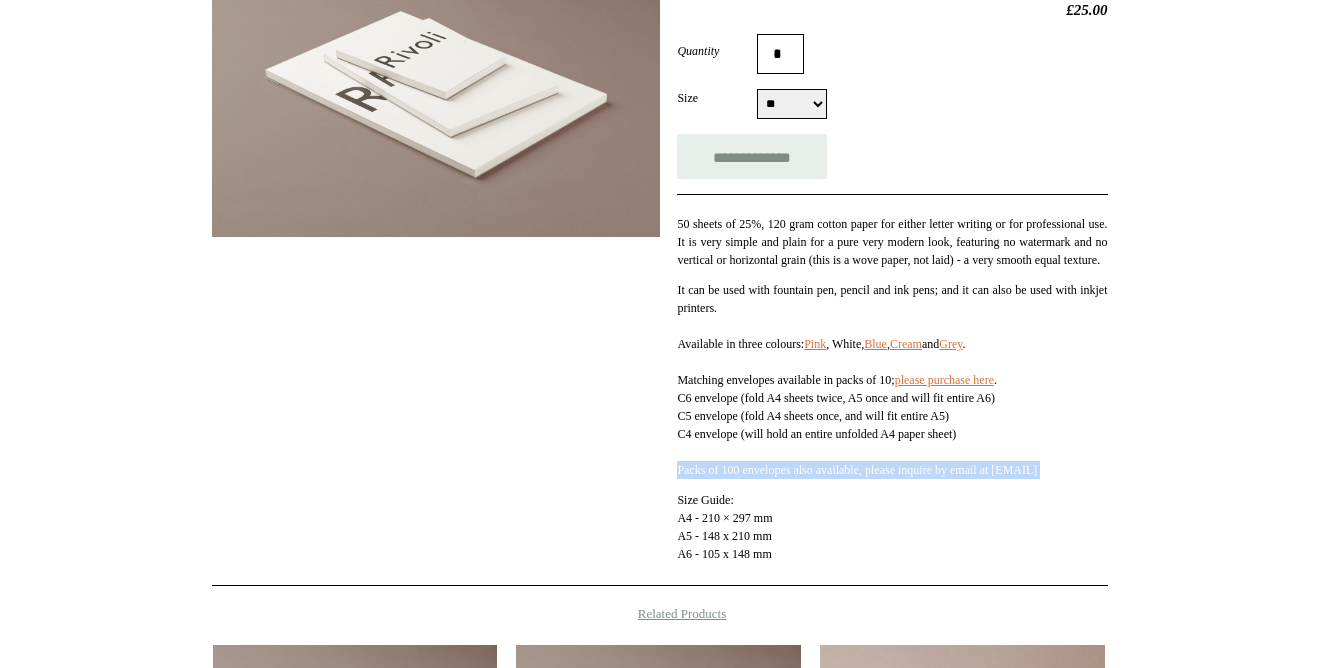 click on "It can be used with fountain pen, pencil and ink pens; and it can also be used with inkjet printers.  Available in three colours:  Pink , White,  Blue ,  Cream  and  Grey . Matching envelopes available in packs of 10;  please purchase here .  C6 envelope (fold A4 sheets twice, A5 once and will fit entire A6) C5 envelope (fold A4 sheets once, and will fit entire A5) C4 envelope (will hold an entire unfolded A4 paper sheet) Packs of 100 envelopes also available, please inquire by email at orders@choosingkeeping.com" at bounding box center (892, 380) 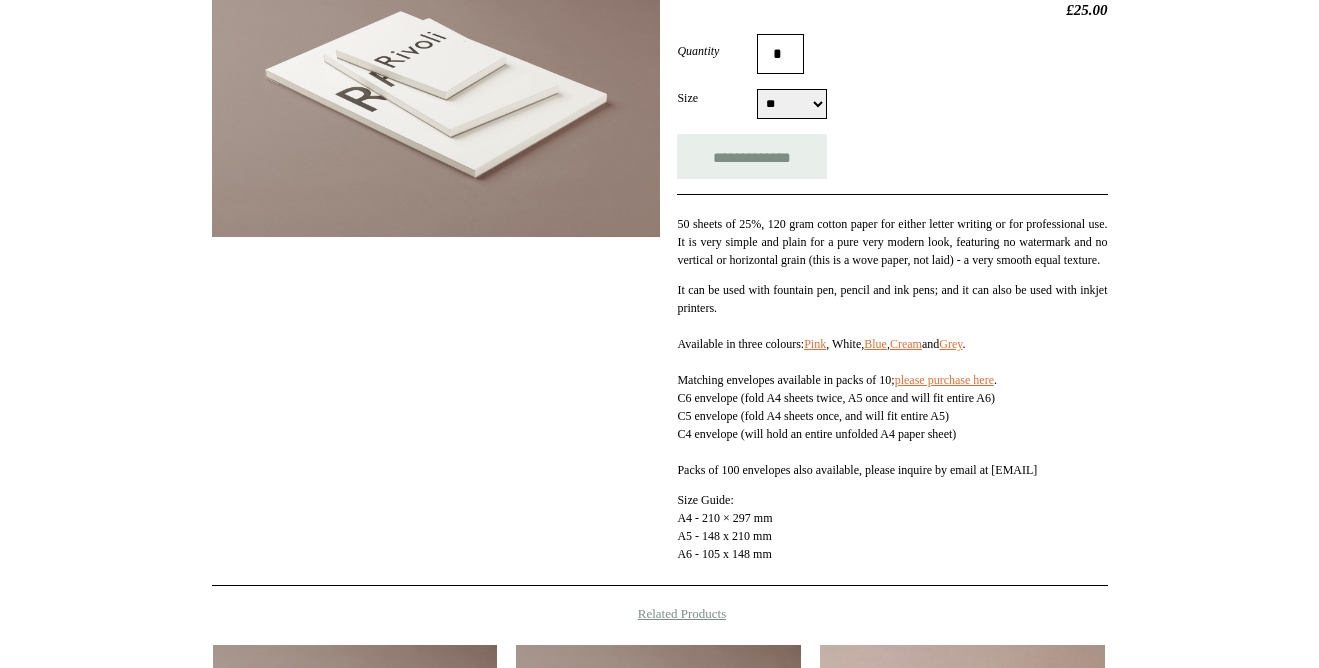 click on "50 sheets of 25%, 120 gram cotton paper for either letter writing or for professional use. It is very simple and plain for a pure very modern look, featuring no watermark and no vertical or horizontal grain (this is a wove paper, not laid) - a very smooth equal texture.
It can be used with fountain pen, pencil and ink pens; and it can also be used with inkjet printers.  Available in three colours:  Pink , White,  Blue ,  Cream  and  Grey . Matching envelopes available in packs of 10;  please purchase here .  C6 envelope (fold A4 sheets twice, A5 once and will fit entire A6) C5 envelope (fold A4 sheets once, and will fit entire A5) C4 envelope (will hold an entire unfolded A4 paper sheet) Packs of 100 envelopes also available, please inquire by email at orders@choosingkeeping.com
Size Guide: A4 - 210 × 297 mm A5 - 148 x 210 mm A6 - 105 x 148 mm" at bounding box center (892, 378) 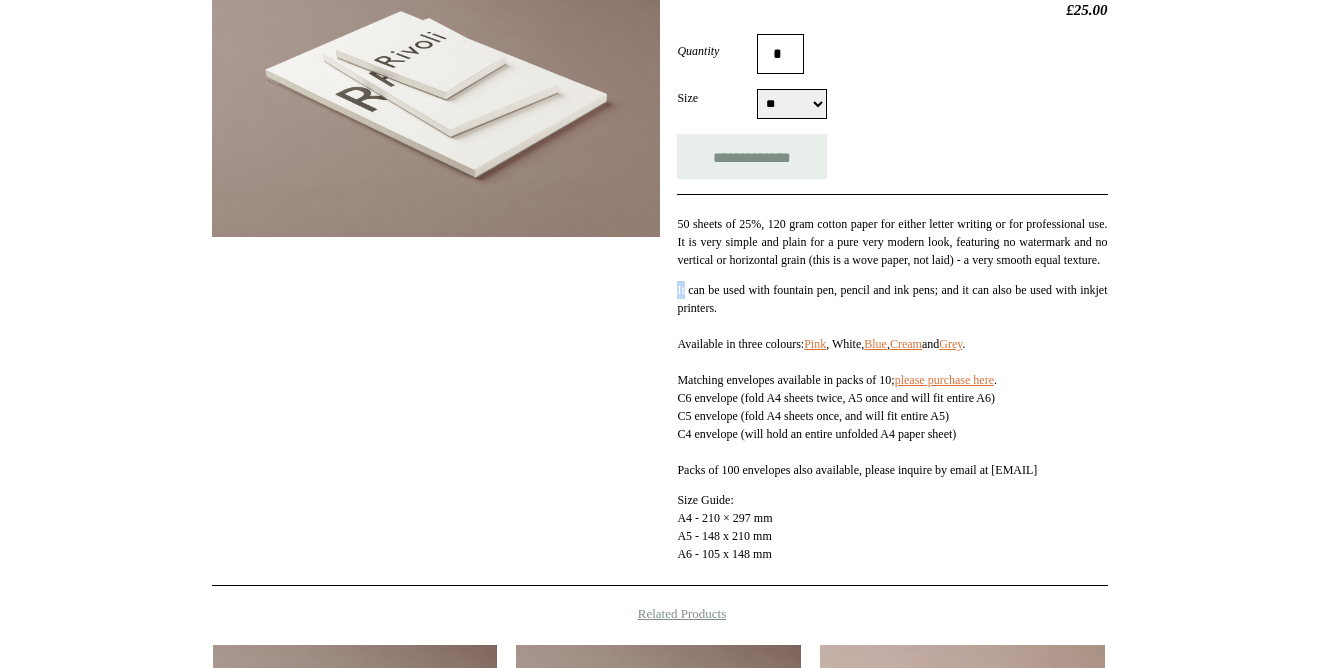 click on "50 sheets of 25%, 120 gram cotton paper for either letter writing or for professional use. It is very simple and plain for a pure very modern look, featuring no watermark and no vertical or horizontal grain (this is a wove paper, not laid) - a very smooth equal texture.
It can be used with fountain pen, pencil and ink pens; and it can also be used with inkjet printers.  Available in three colours:  Pink , White,  Blue ,  Cream  and  Grey . Matching envelopes available in packs of 10;  please purchase here .  C6 envelope (fold A4 sheets twice, A5 once and will fit entire A6) C5 envelope (fold A4 sheets once, and will fit entire A5) C4 envelope (will hold an entire unfolded A4 paper sheet) Packs of 100 envelopes also available, please inquire by email at orders@choosingkeeping.com
Size Guide: A4 - 210 × 297 mm A5 - 148 x 210 mm A6 - 105 x 148 mm" at bounding box center [892, 378] 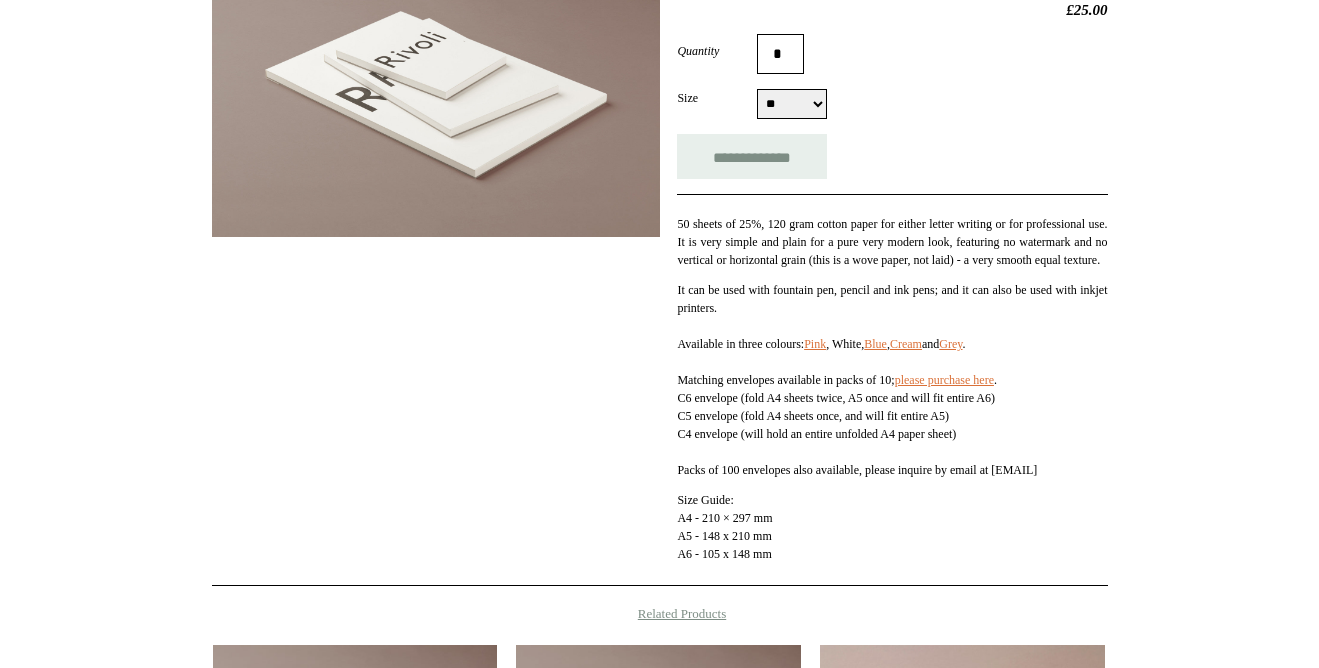 click on "50 sheets of 25%, 120 gram cotton paper for either letter writing or for professional use. It is very simple and plain for a pure very modern look, featuring no watermark and no vertical or horizontal grain (this is a wove paper, not laid) - a very smooth equal texture." at bounding box center (892, 242) 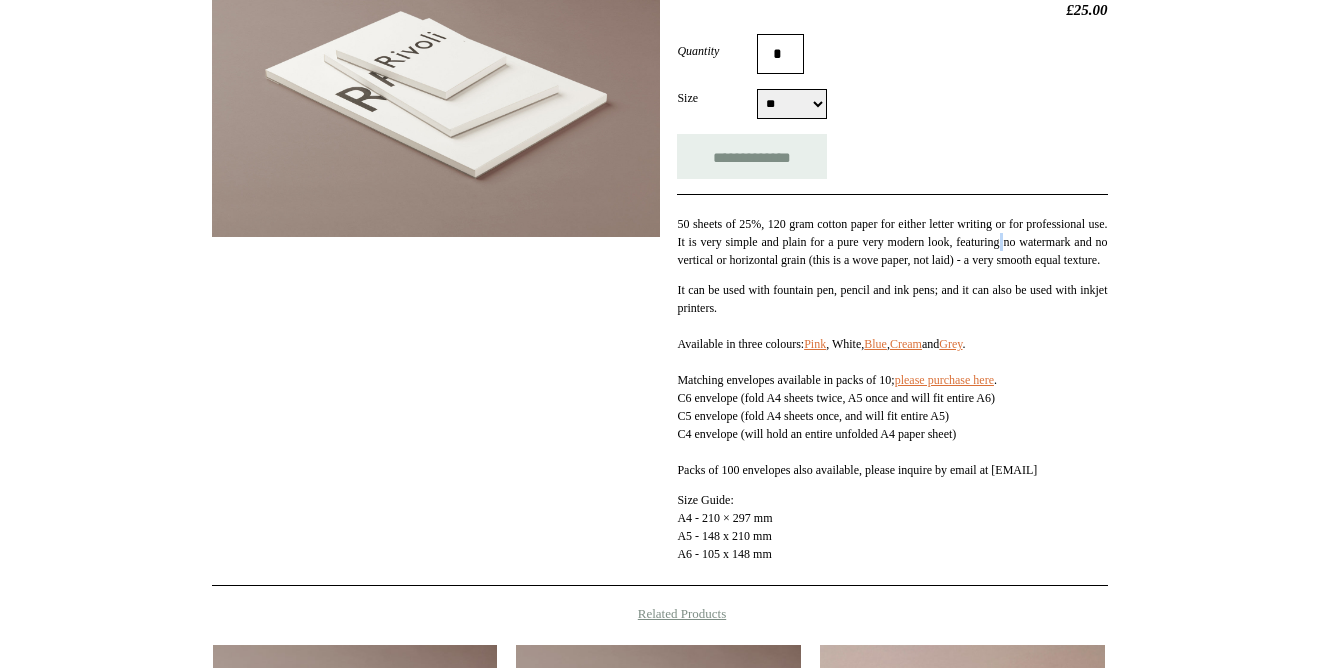 click on "50 sheets of 25%, 120 gram cotton paper for either letter writing or for professional use. It is very simple and plain for a pure very modern look, featuring no watermark and no vertical or horizontal grain (this is a wove paper, not laid) - a very smooth equal texture." at bounding box center [892, 242] 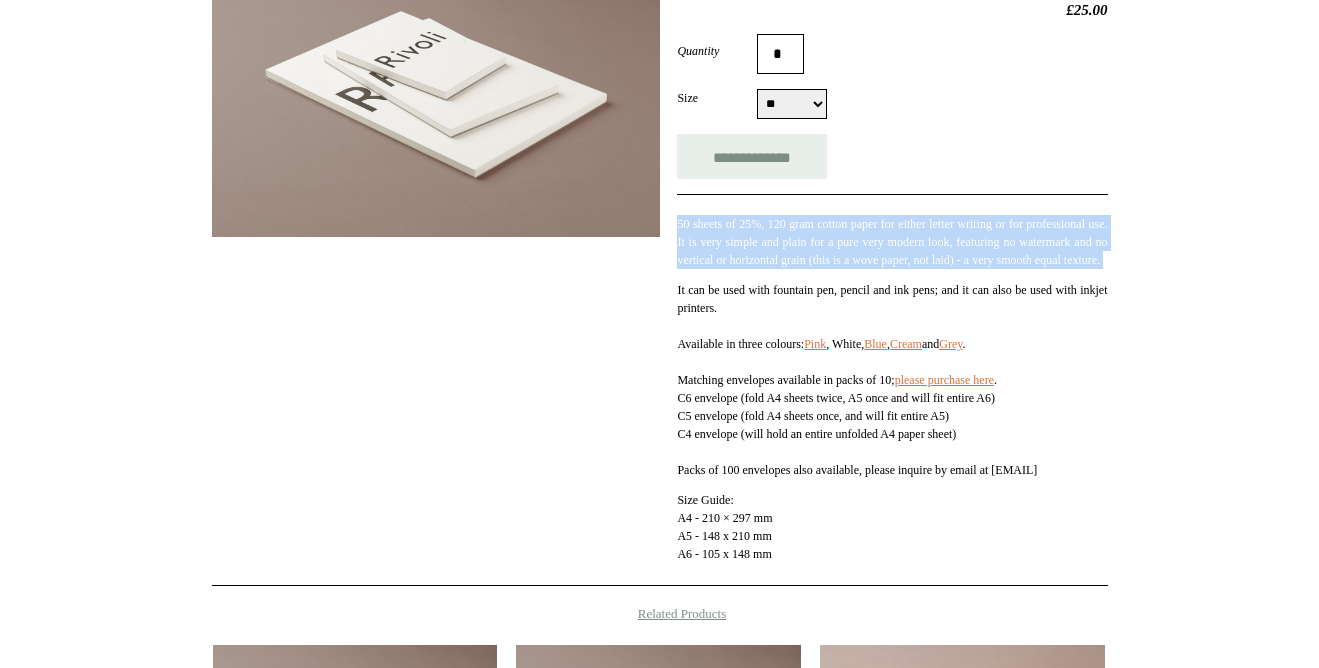 click on "50 sheets of 25%, 120 gram cotton paper for either letter writing or for professional use. It is very simple and plain for a pure very modern look, featuring no watermark and no vertical or horizontal grain (this is a wove paper, not laid) - a very smooth equal texture." at bounding box center (892, 242) 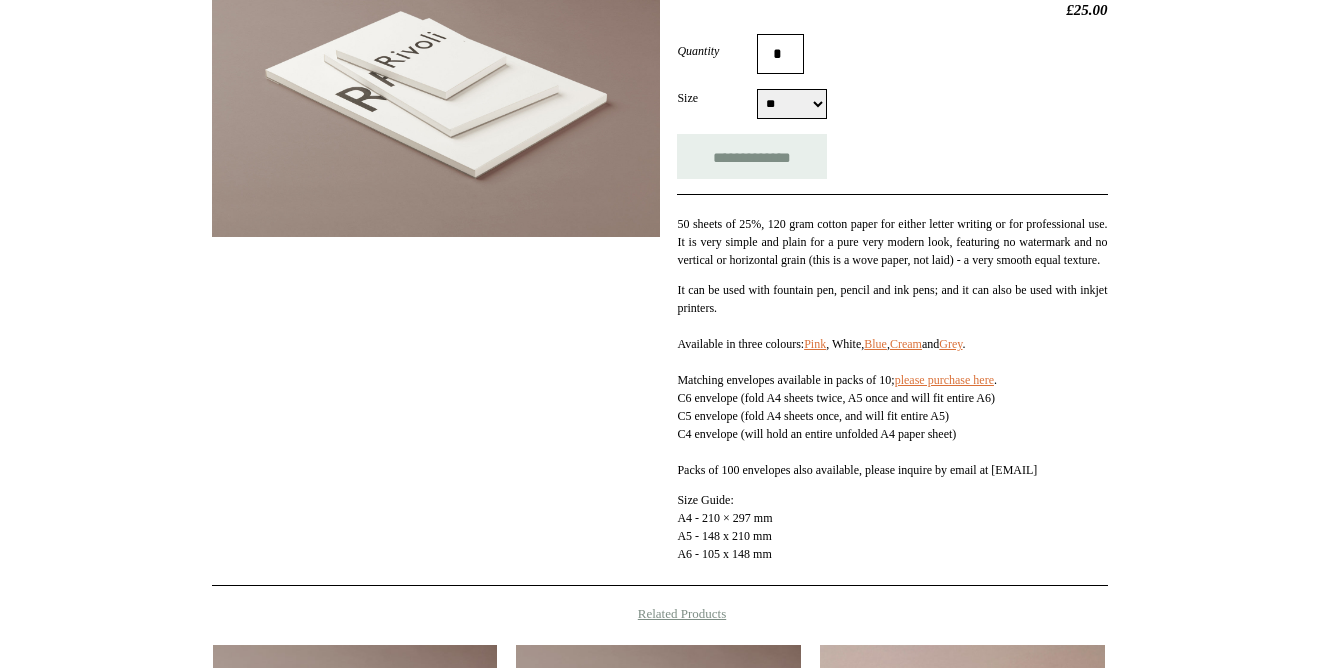 click on "50 sheets of 25%, 120 gram cotton paper for either letter writing or for professional use. It is very simple and plain for a pure very modern look, featuring no watermark and no vertical or horizontal grain (this is a wove paper, not laid) - a very smooth equal texture." at bounding box center (892, 242) 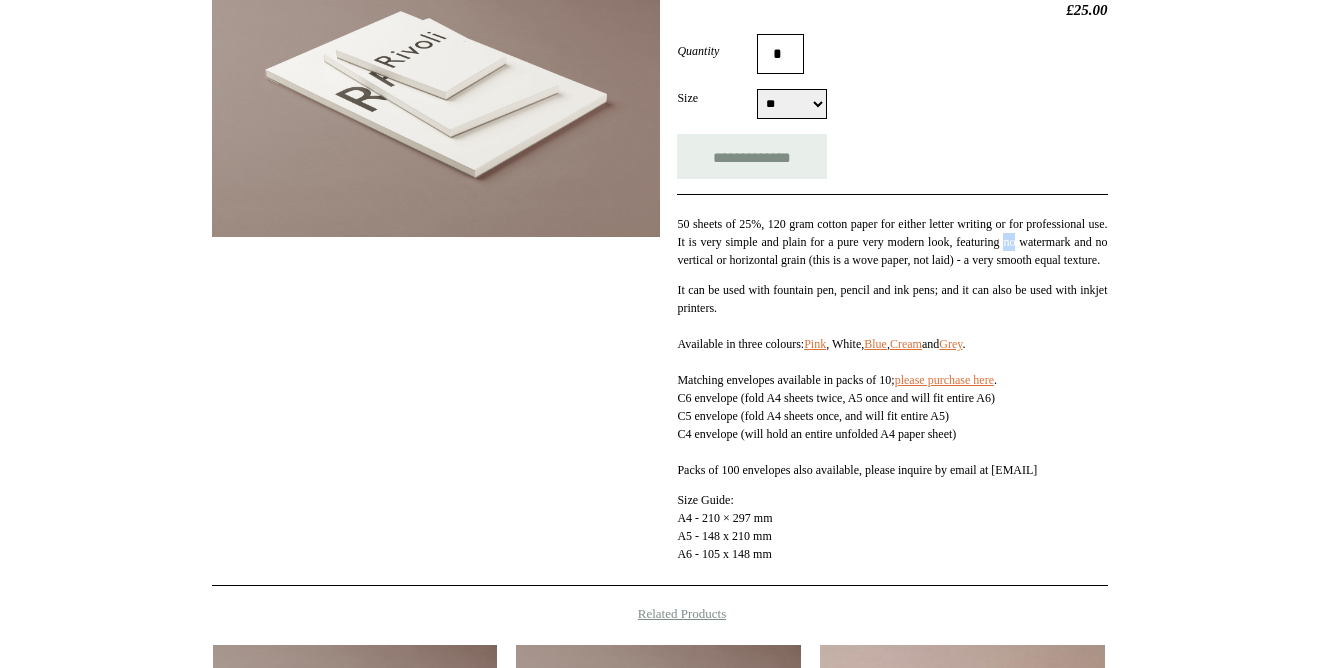 click on "50 sheets of 25%, 120 gram cotton paper for either letter writing or for professional use. It is very simple and plain for a pure very modern look, featuring no watermark and no vertical or horizontal grain (this is a wove paper, not laid) - a very smooth equal texture." at bounding box center (892, 242) 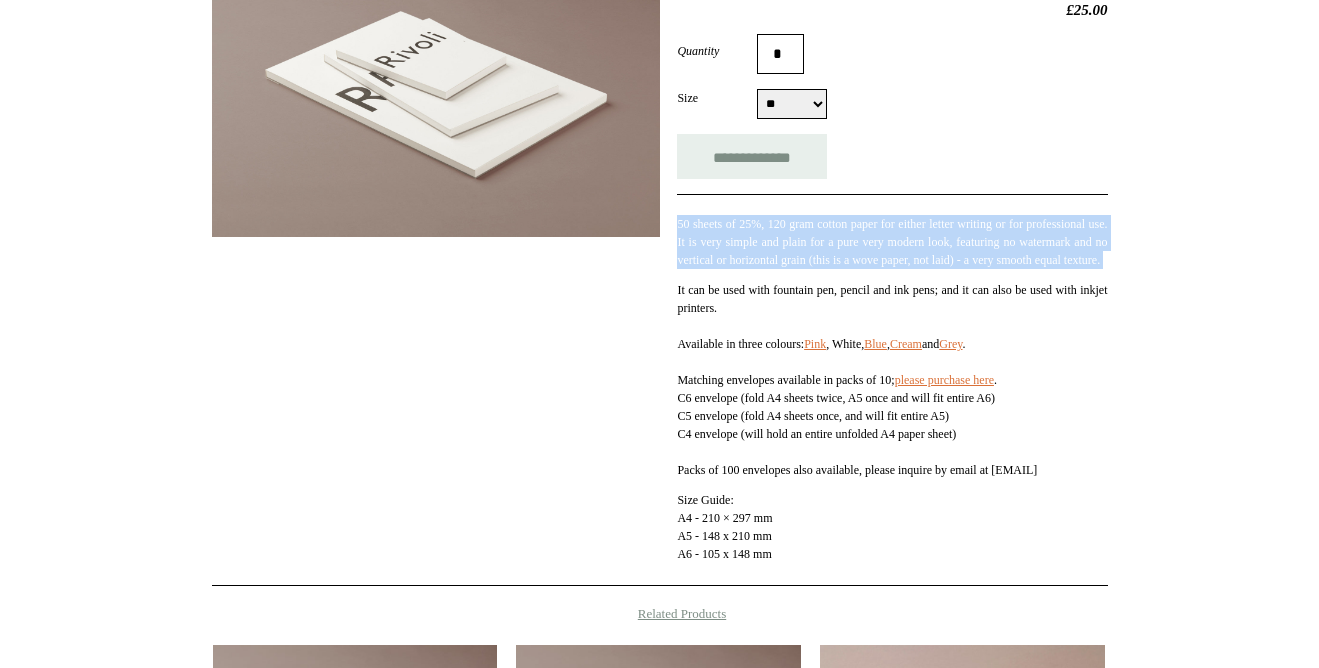 click on "50 sheets of 25%, 120 gram cotton paper for either letter writing or for professional use. It is very simple and plain for a pure very modern look, featuring no watermark and no vertical or horizontal grain (this is a wove paper, not laid) - a very smooth equal texture." at bounding box center (892, 242) 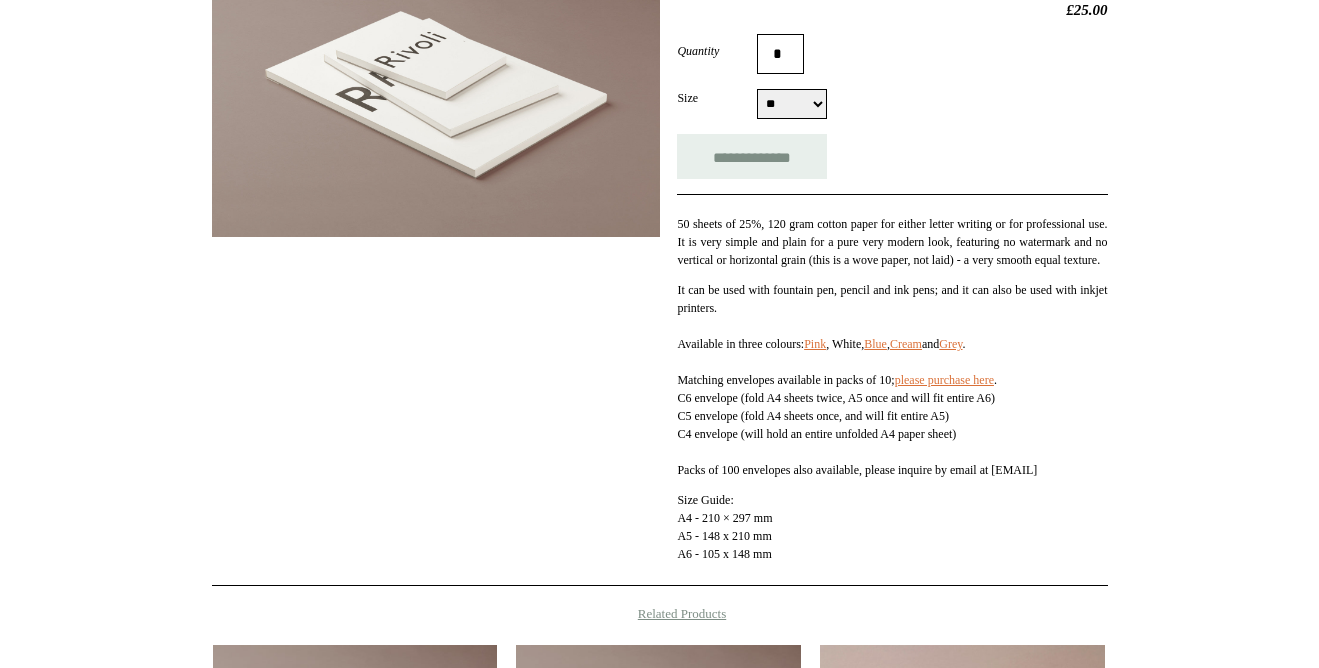 click on "50 sheets of 25%, 120 gram cotton paper for either letter writing or for professional use. It is very simple and plain for a pure very modern look, featuring no watermark and no vertical or horizontal grain (this is a wove paper, not laid) - a very smooth equal texture." at bounding box center [892, 242] 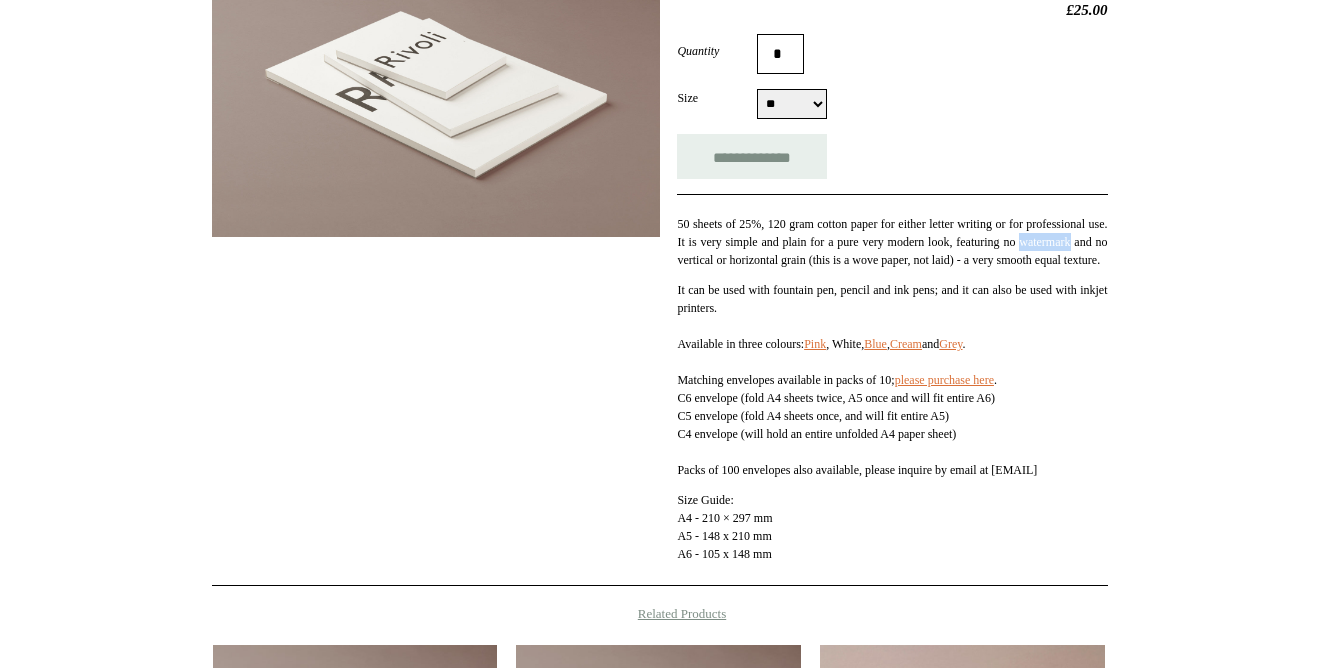 click on "50 sheets of 25%, 120 gram cotton paper for either letter writing or for professional use. It is very simple and plain for a pure very modern look, featuring no watermark and no vertical or horizontal grain (this is a wove paper, not laid) - a very smooth equal texture." at bounding box center [892, 242] 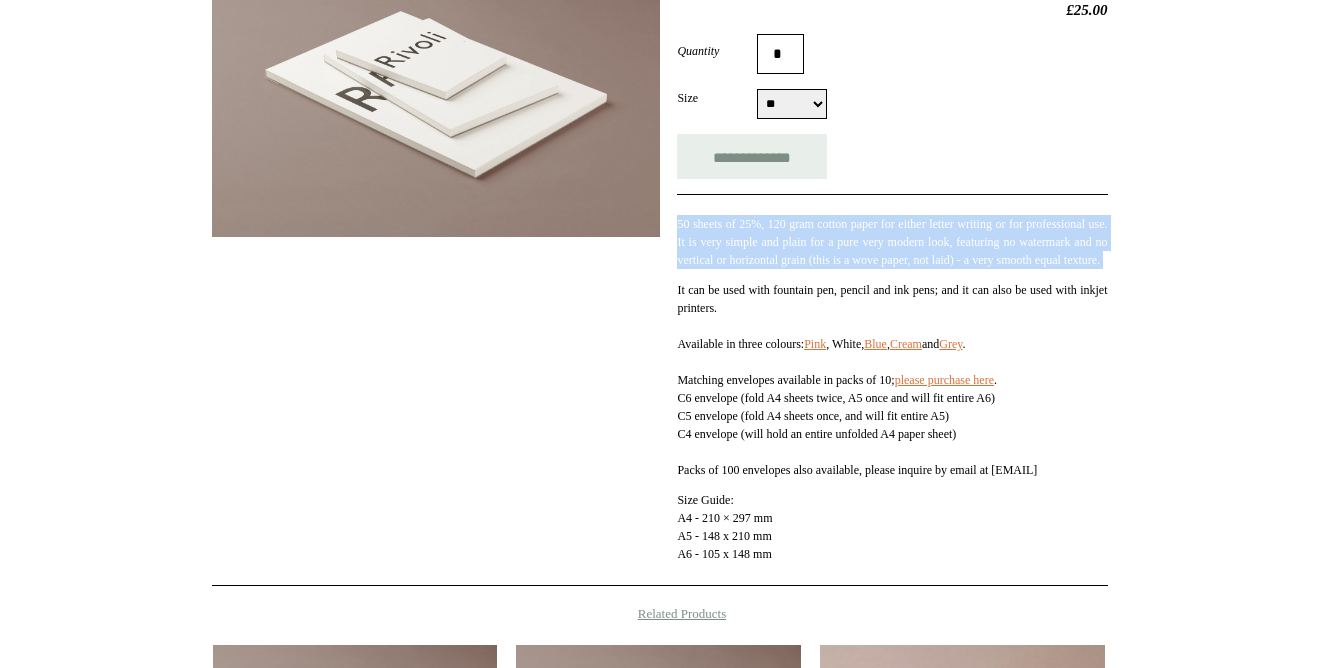 click on "50 sheets of 25%, 120 gram cotton paper for either letter writing or for professional use. It is very simple and plain for a pure very modern look, featuring no watermark and no vertical or horizontal grain (this is a wove paper, not laid) - a very smooth equal texture." at bounding box center [892, 242] 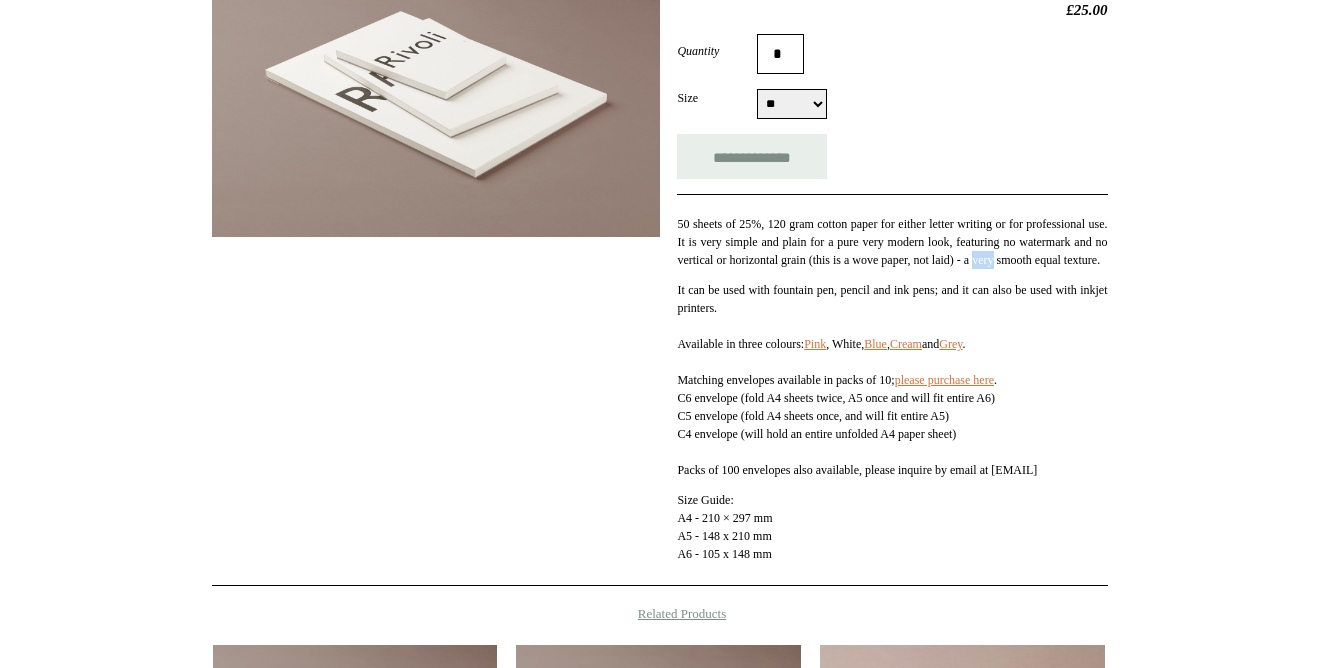 click on "50 sheets of 25%, 120 gram cotton paper for either letter writing or for professional use. It is very simple and plain for a pure very modern look, featuring no watermark and no vertical or horizontal grain (this is a wove paper, not laid) - a very smooth equal texture." at bounding box center [892, 242] 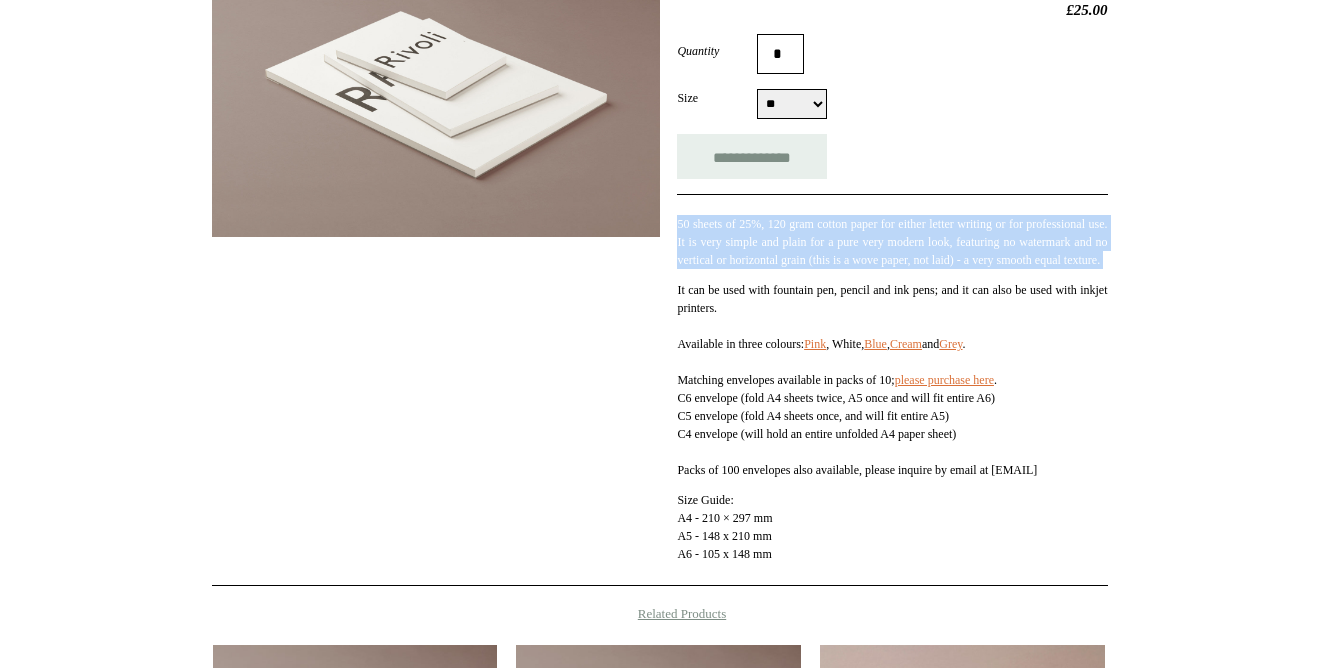 click on "It can be used with fountain pen, pencil and ink pens; and it can also be used with inkjet printers.  Available in three colours:  Pink , White,  Blue ,  Cream  and  Grey . Matching envelopes available in packs of 10;  please purchase here .  C6 envelope (fold A4 sheets twice, A5 once and will fit entire A6) C5 envelope (fold A4 sheets once, and will fit entire A5) C4 envelope (will hold an entire unfolded A4 paper sheet) Packs of 100 envelopes also available, please inquire by email at orders@choosingkeeping.com" at bounding box center [892, 380] 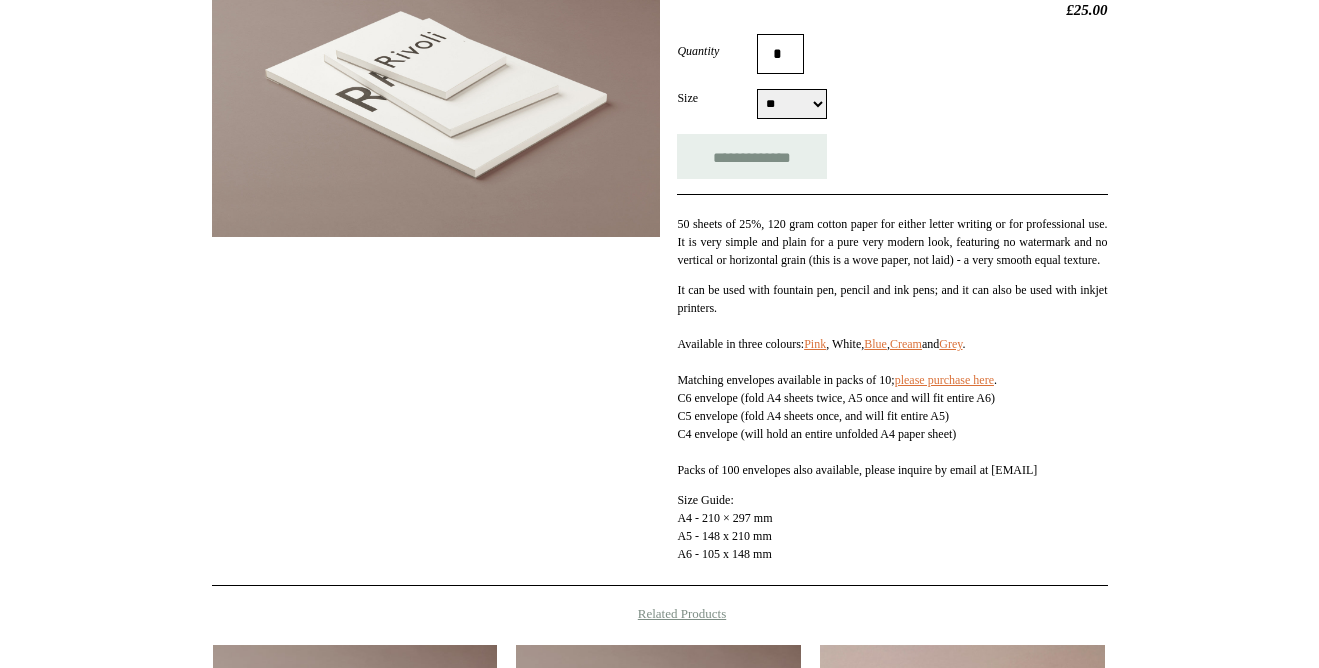 click on "It can be used with fountain pen, pencil and ink pens; and it can also be used with inkjet printers.  Available in three colours:  Pink , White,  Blue ,  Cream  and  Grey . Matching envelopes available in packs of 10;  please purchase here .  C6 envelope (fold A4 sheets twice, A5 once and will fit entire A6) C5 envelope (fold A4 sheets once, and will fit entire A5) C4 envelope (will hold an entire unfolded A4 paper sheet) Packs of 100 envelopes also available, please inquire by email at orders@choosingkeeping.com" at bounding box center (892, 380) 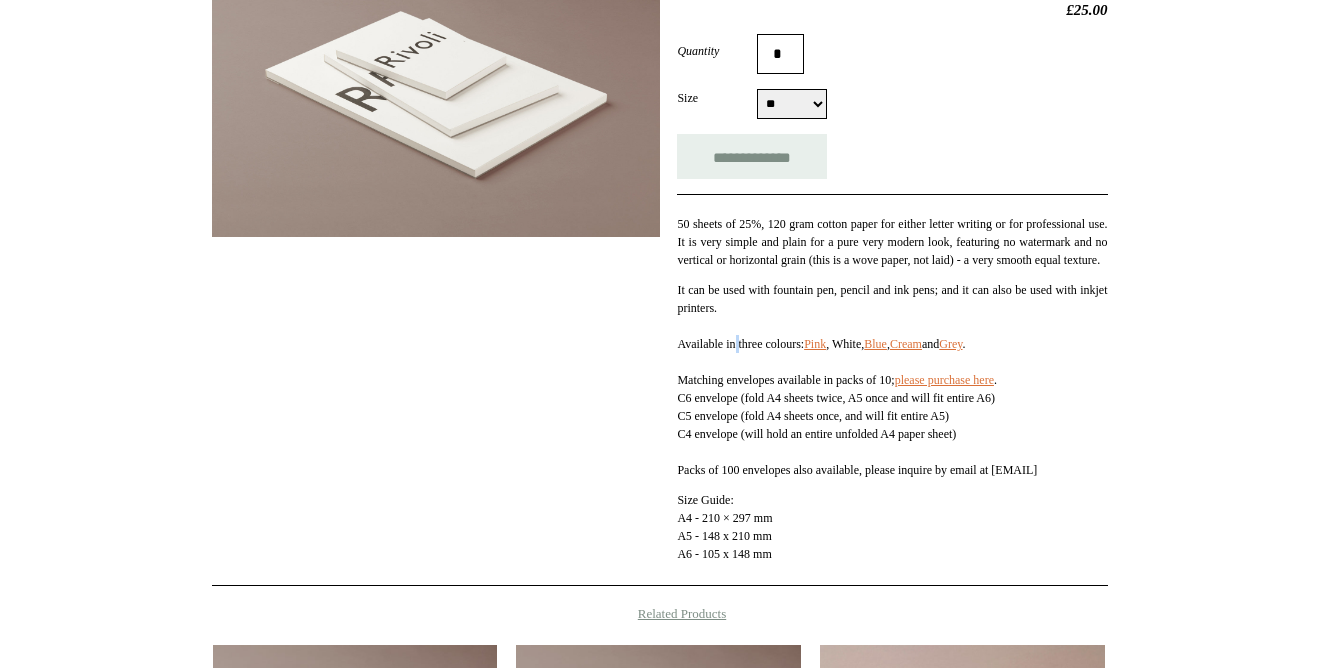 click on "It can be used with fountain pen, pencil and ink pens; and it can also be used with inkjet printers.  Available in three colours:  Pink , White,  Blue ,  Cream  and  Grey . Matching envelopes available in packs of 10;  please purchase here .  C6 envelope (fold A4 sheets twice, A5 once and will fit entire A6) C5 envelope (fold A4 sheets once, and will fit entire A5) C4 envelope (will hold an entire unfolded A4 paper sheet) Packs of 100 envelopes also available, please inquire by email at orders@choosingkeeping.com" at bounding box center (892, 380) 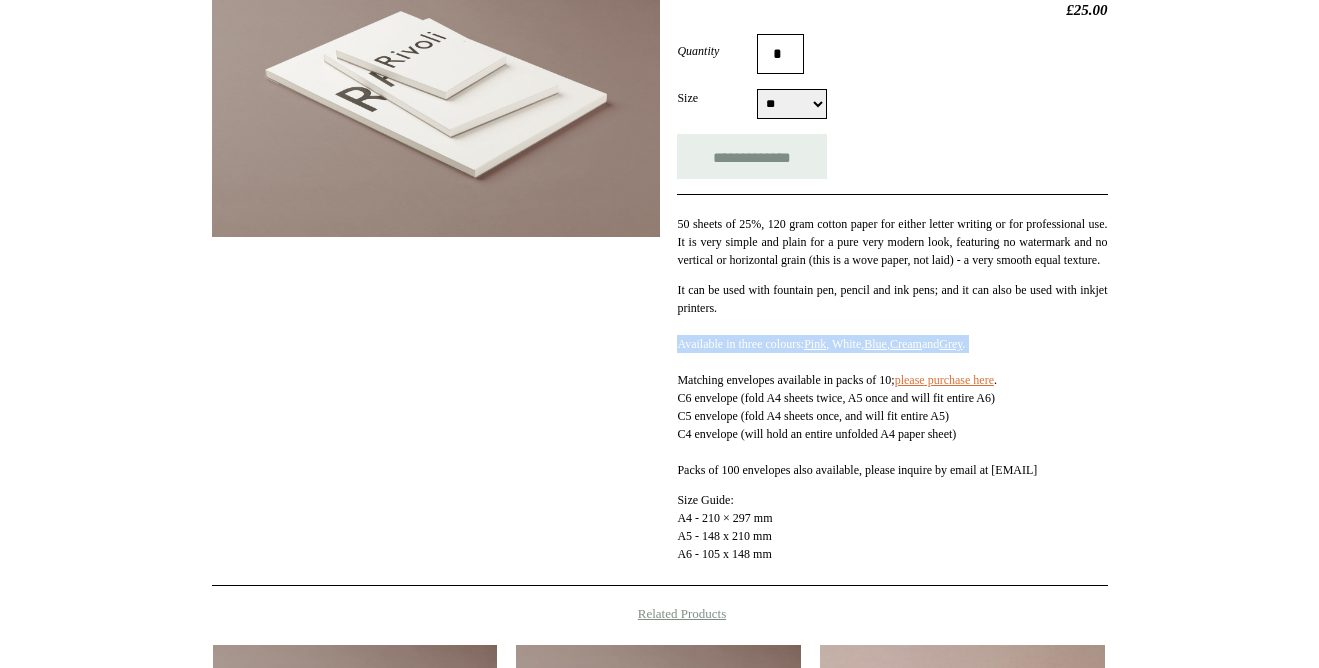 click on "It can be used with fountain pen, pencil and ink pens; and it can also be used with inkjet printers.  Available in three colours:  Pink , White,  Blue ,  Cream  and  Grey . Matching envelopes available in packs of 10;  please purchase here .  C6 envelope (fold A4 sheets twice, A5 once and will fit entire A6) C5 envelope (fold A4 sheets once, and will fit entire A5) C4 envelope (will hold an entire unfolded A4 paper sheet) Packs of 100 envelopes also available, please inquire by email at orders@choosingkeeping.com" at bounding box center [892, 380] 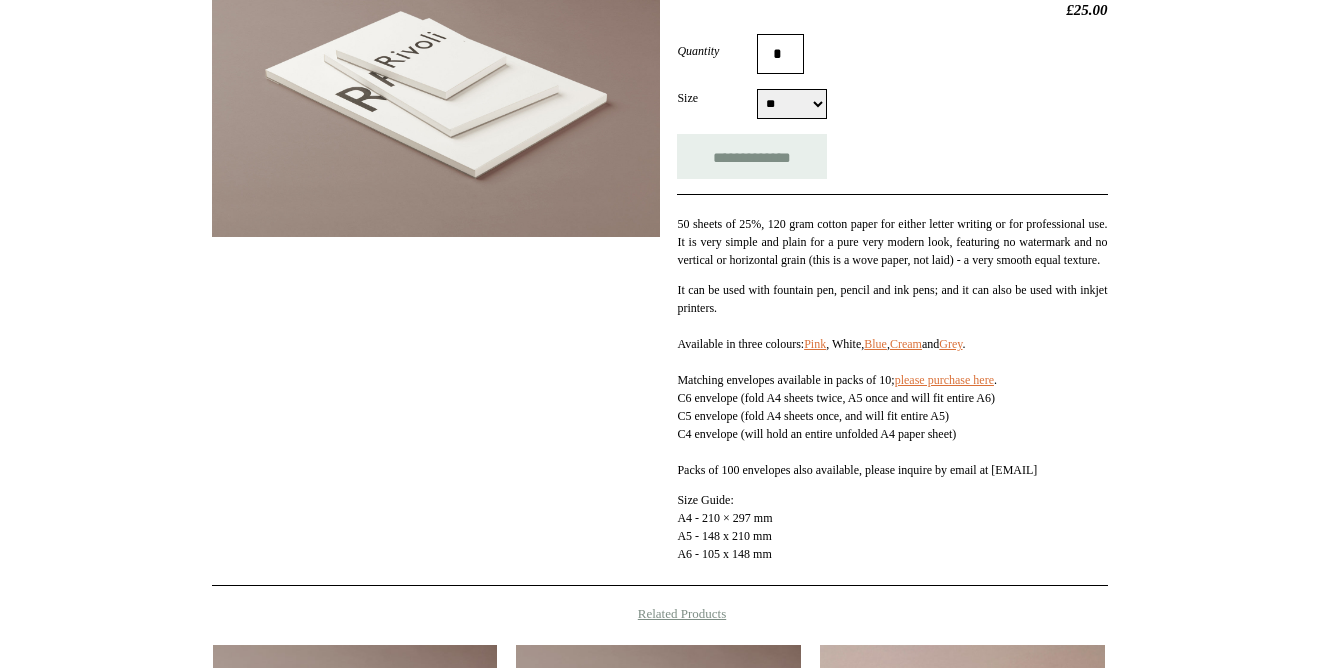 click on "It can be used with fountain pen, pencil and ink pens; and it can also be used with inkjet printers.  Available in three colours:  Pink , White,  Blue ,  Cream  and  Grey . Matching envelopes available in packs of 10;  please purchase here .  C6 envelope (fold A4 sheets twice, A5 once and will fit entire A6) C5 envelope (fold A4 sheets once, and will fit entire A5) C4 envelope (will hold an entire unfolded A4 paper sheet) Packs of 100 envelopes also available, please inquire by email at orders@choosingkeeping.com" at bounding box center [892, 380] 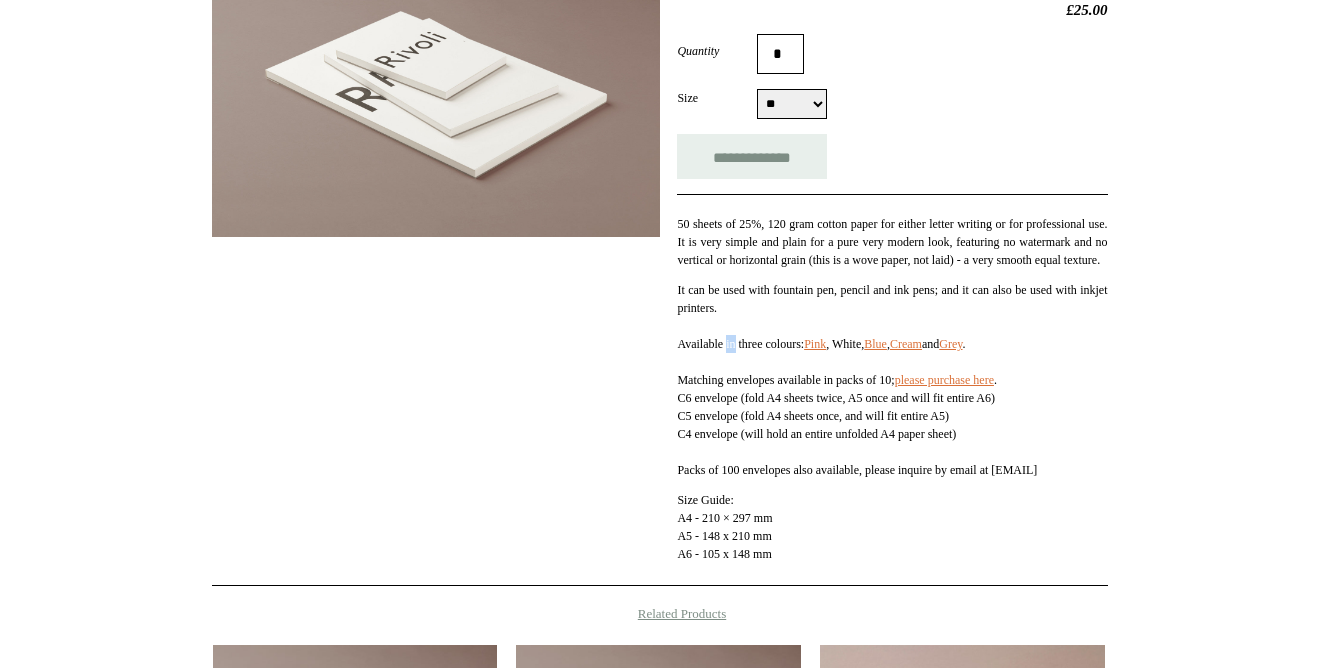 click on "It can be used with fountain pen, pencil and ink pens; and it can also be used with inkjet printers.  Available in three colours:  Pink , White,  Blue ,  Cream  and  Grey . Matching envelopes available in packs of 10;  please purchase here .  C6 envelope (fold A4 sheets twice, A5 once and will fit entire A6) C5 envelope (fold A4 sheets once, and will fit entire A5) C4 envelope (will hold an entire unfolded A4 paper sheet) Packs of 100 envelopes also available, please inquire by email at orders@choosingkeeping.com" at bounding box center (892, 380) 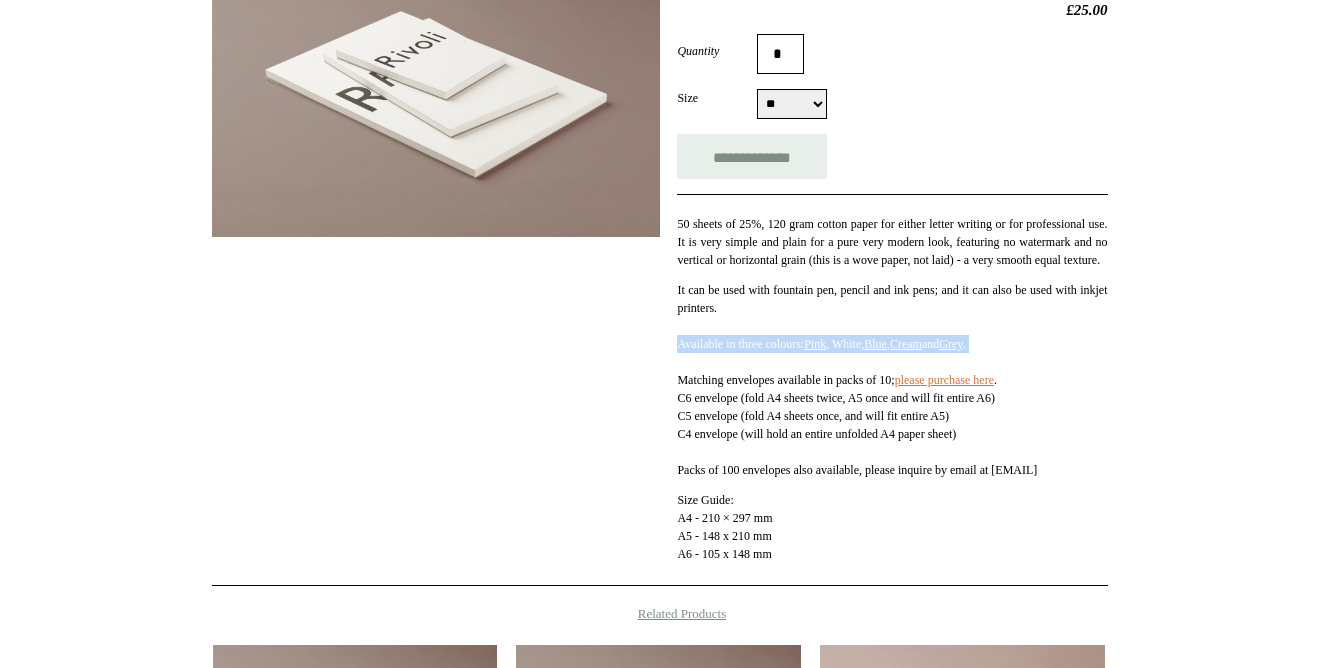 click on "It can be used with fountain pen, pencil and ink pens; and it can also be used with inkjet printers.  Available in three colours:  Pink , White,  Blue ,  Cream  and  Grey . Matching envelopes available in packs of 10;  please purchase here .  C6 envelope (fold A4 sheets twice, A5 once and will fit entire A6) C5 envelope (fold A4 sheets once, and will fit entire A5) C4 envelope (will hold an entire unfolded A4 paper sheet) Packs of 100 envelopes also available, please inquire by email at orders@choosingkeeping.com" at bounding box center [892, 380] 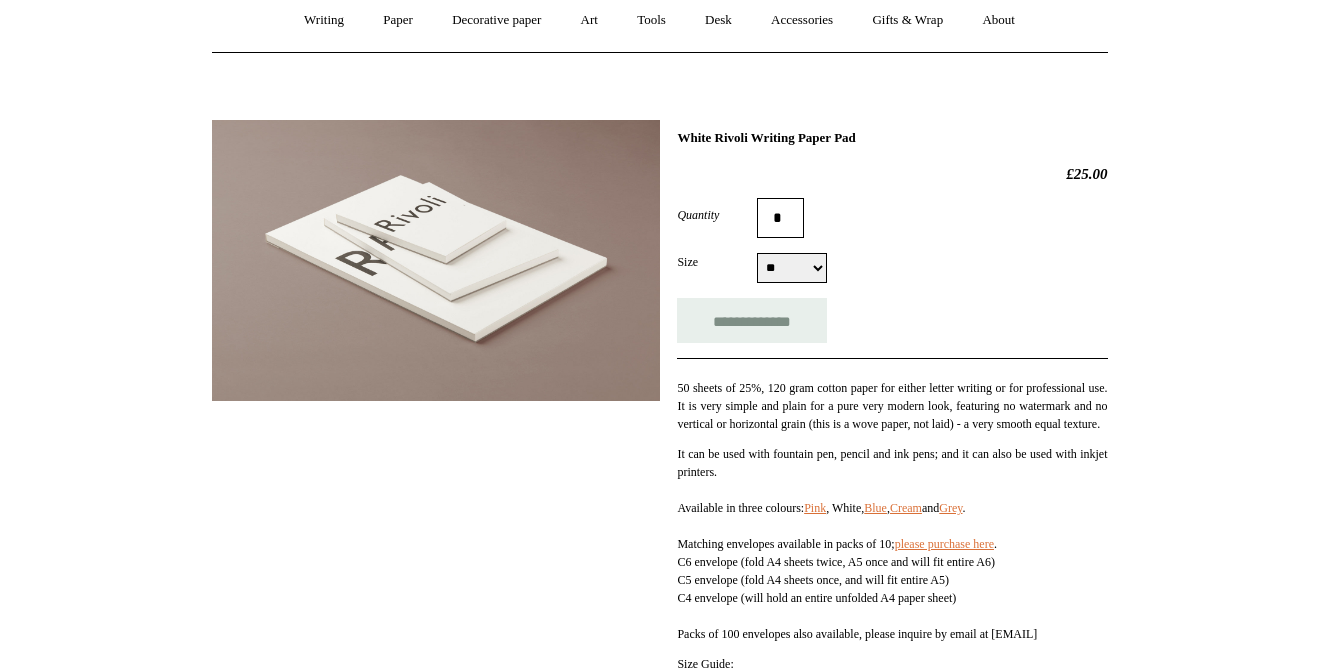 scroll, scrollTop: 122, scrollLeft: 0, axis: vertical 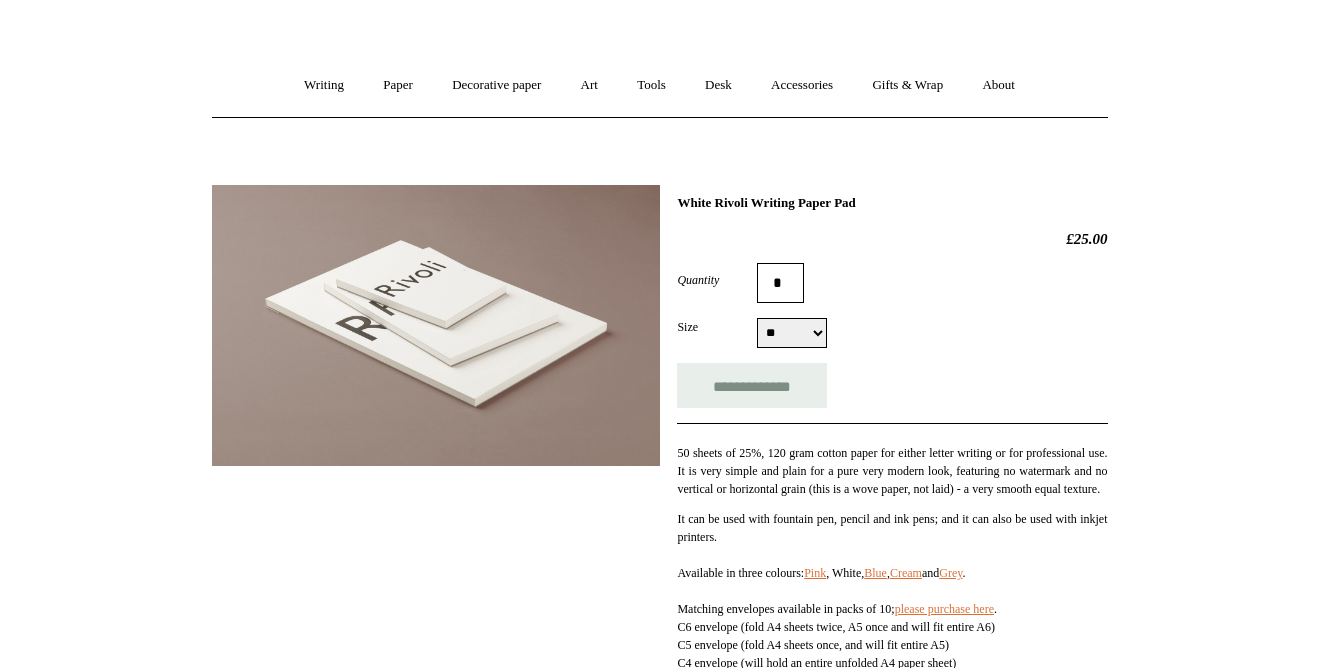 click on "** ** **" at bounding box center [792, 333] 